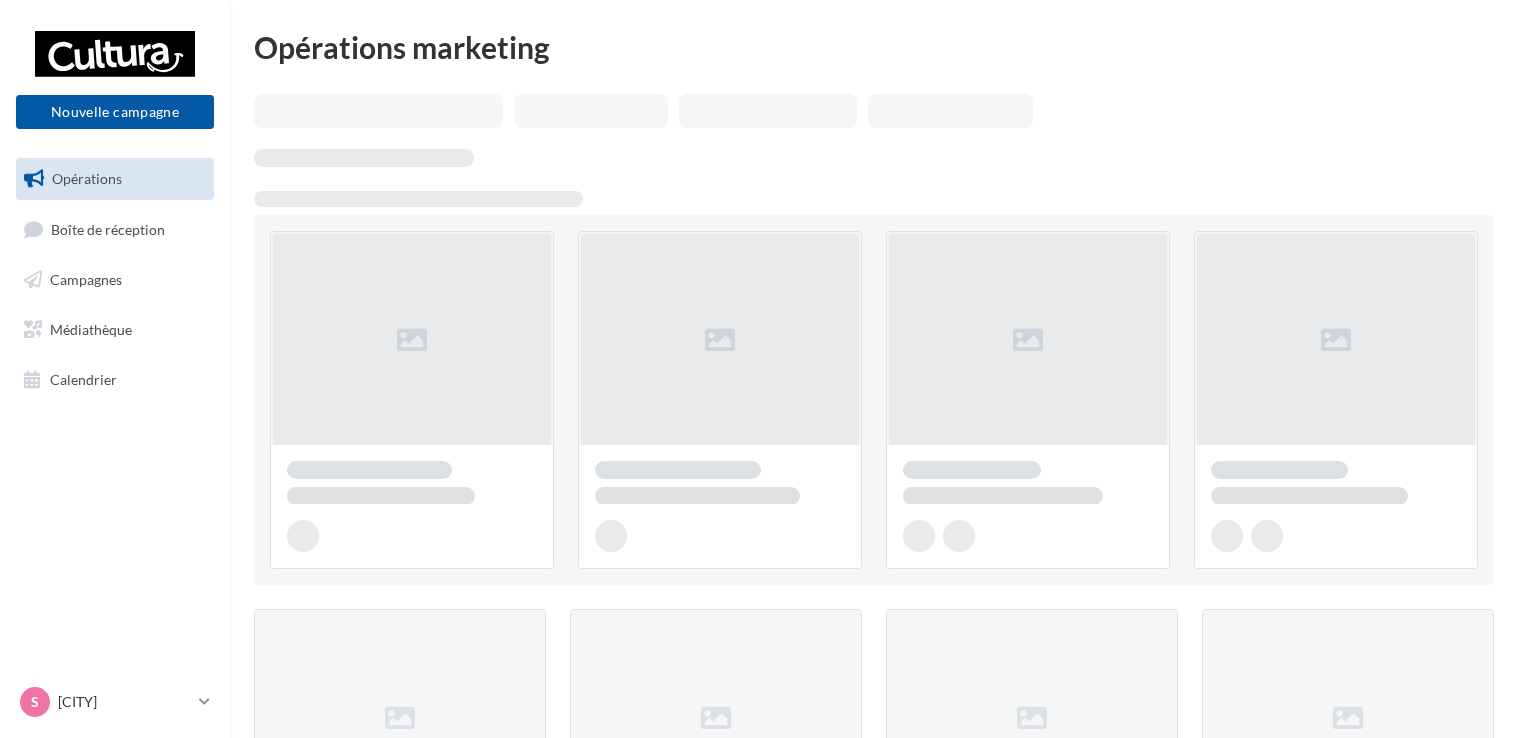 scroll, scrollTop: 0, scrollLeft: 0, axis: both 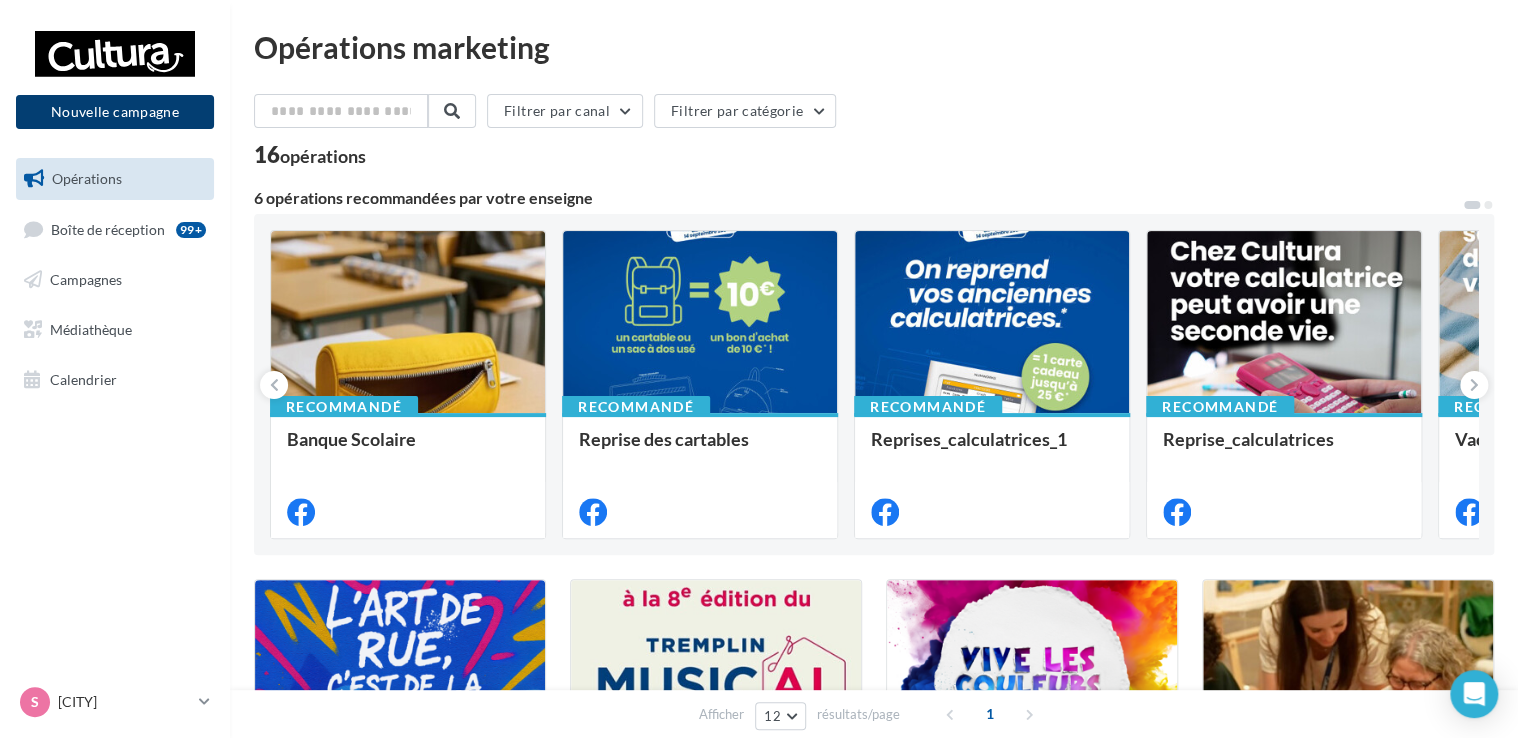 click on "Nouvelle campagne" at bounding box center (115, 112) 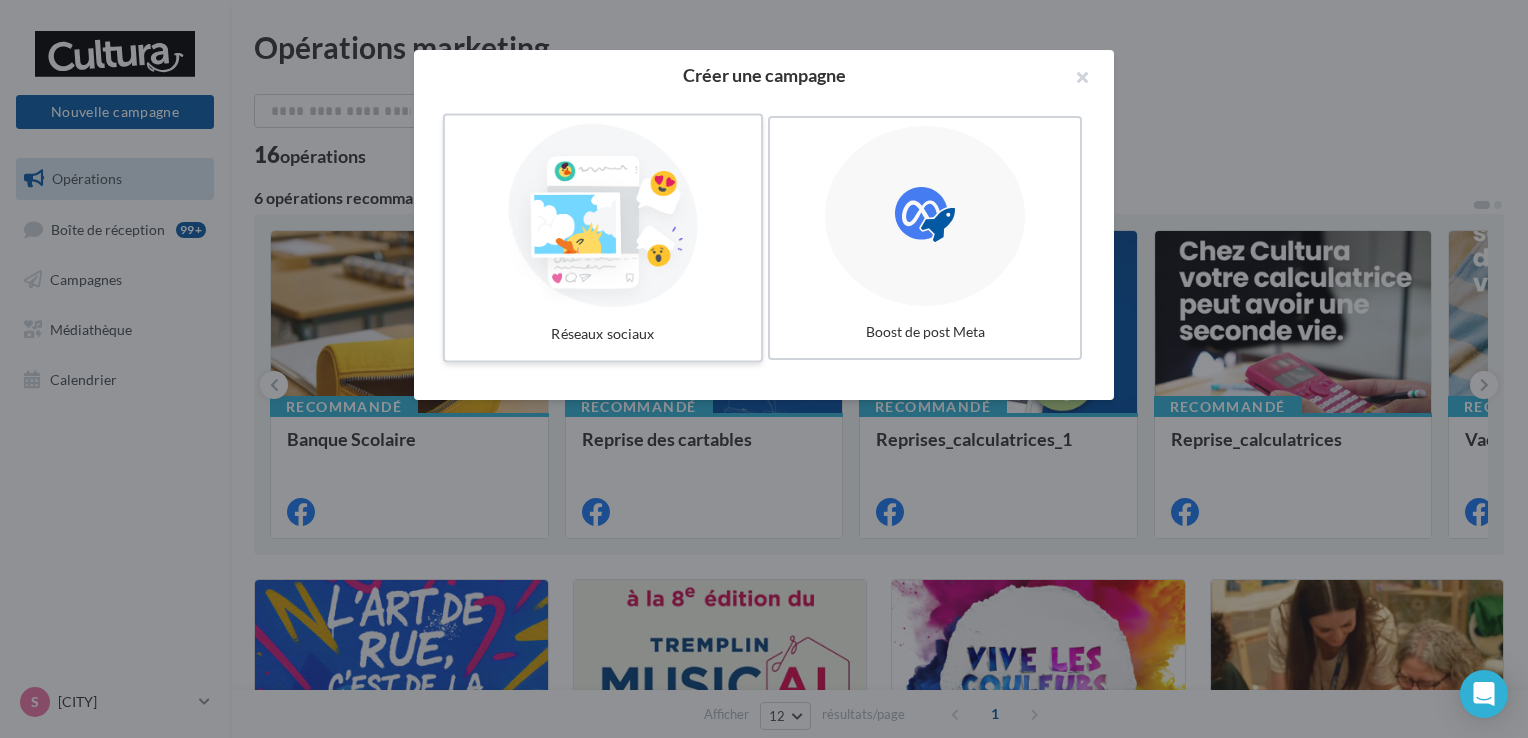 click at bounding box center [603, 216] 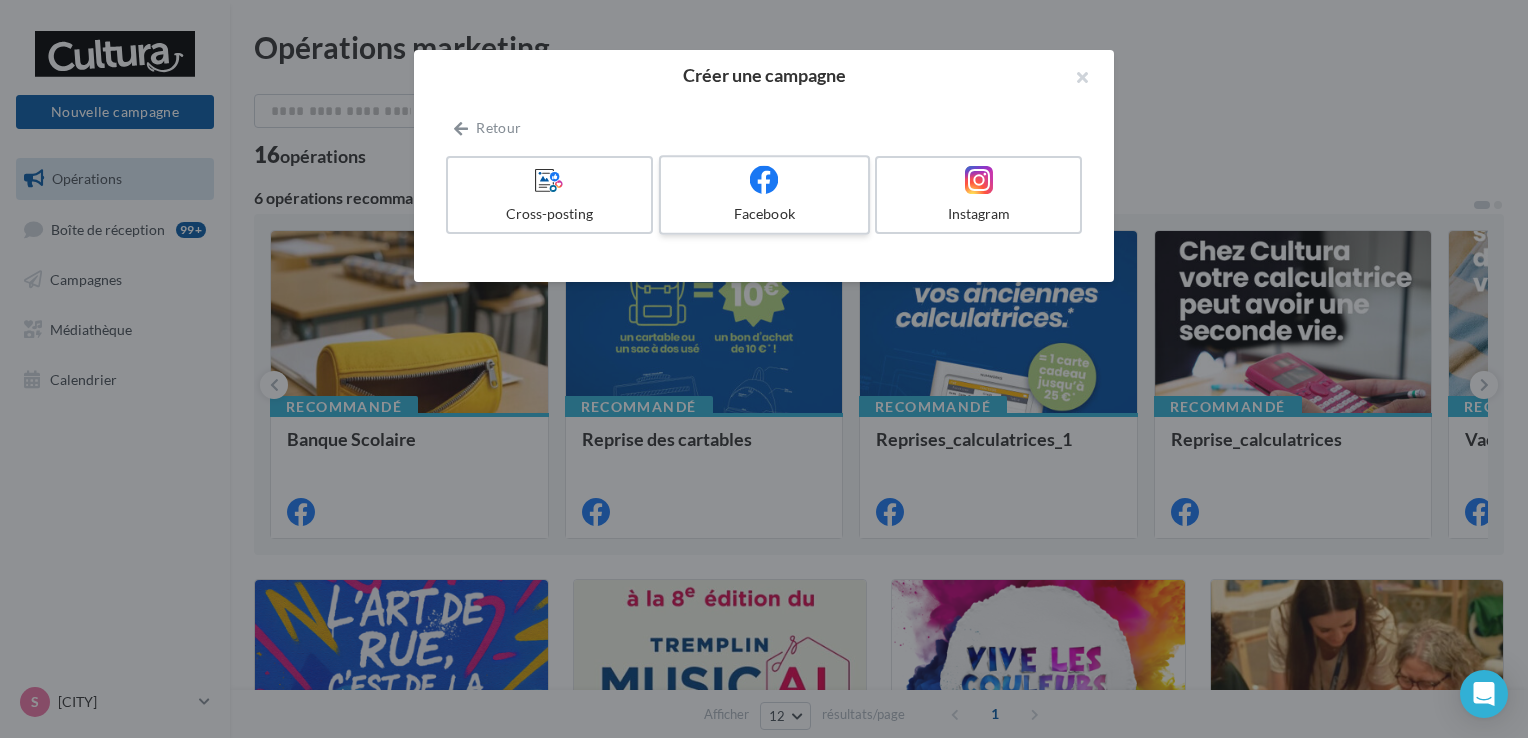 click at bounding box center [764, 180] 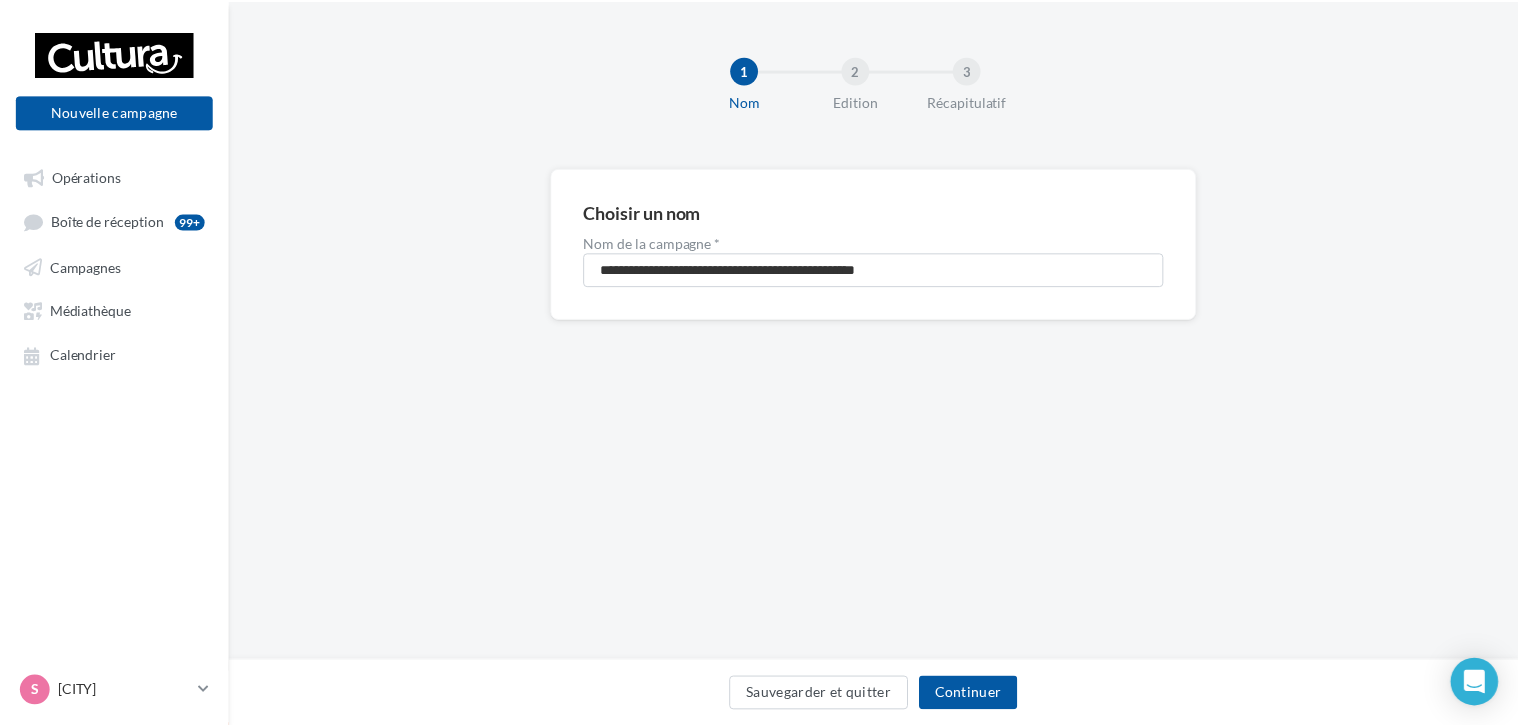 scroll, scrollTop: 0, scrollLeft: 0, axis: both 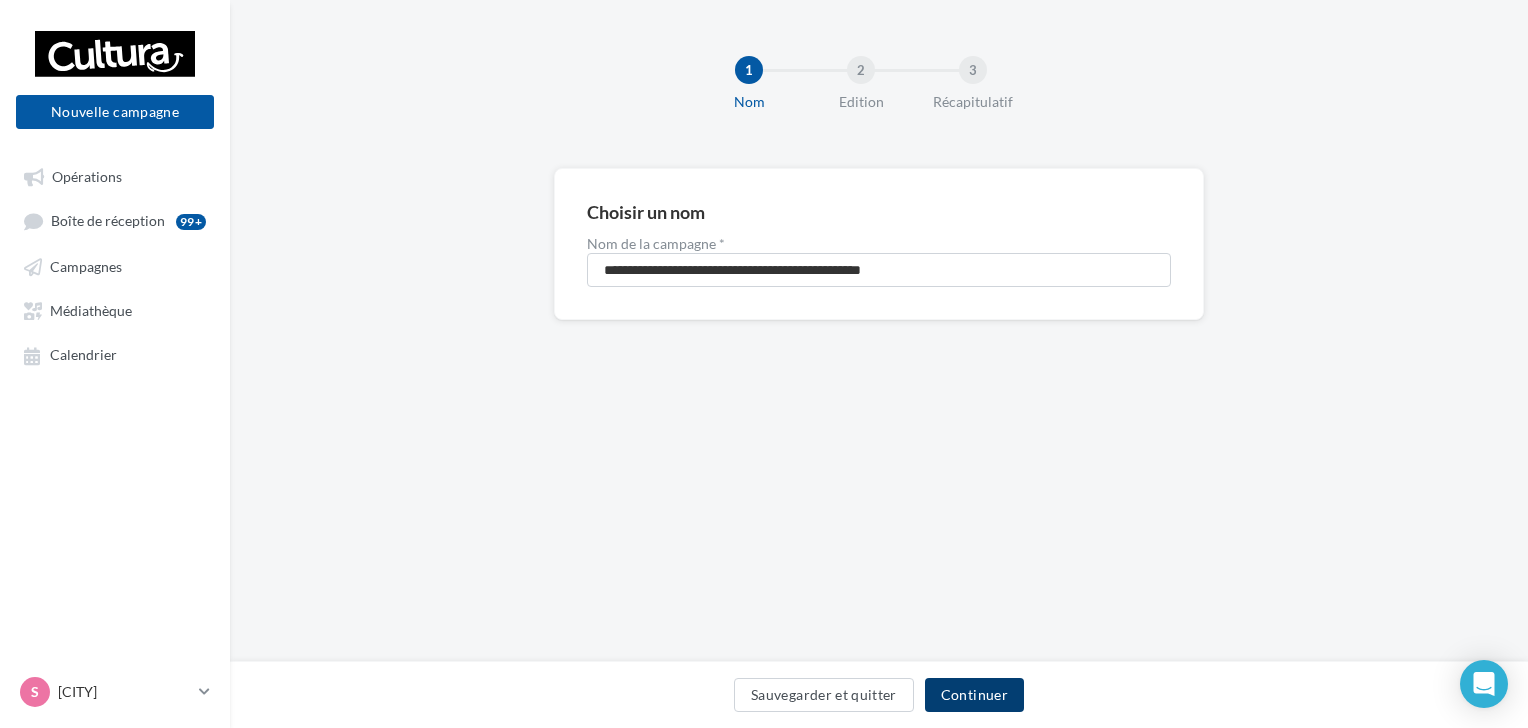click on "Continuer" at bounding box center [974, 695] 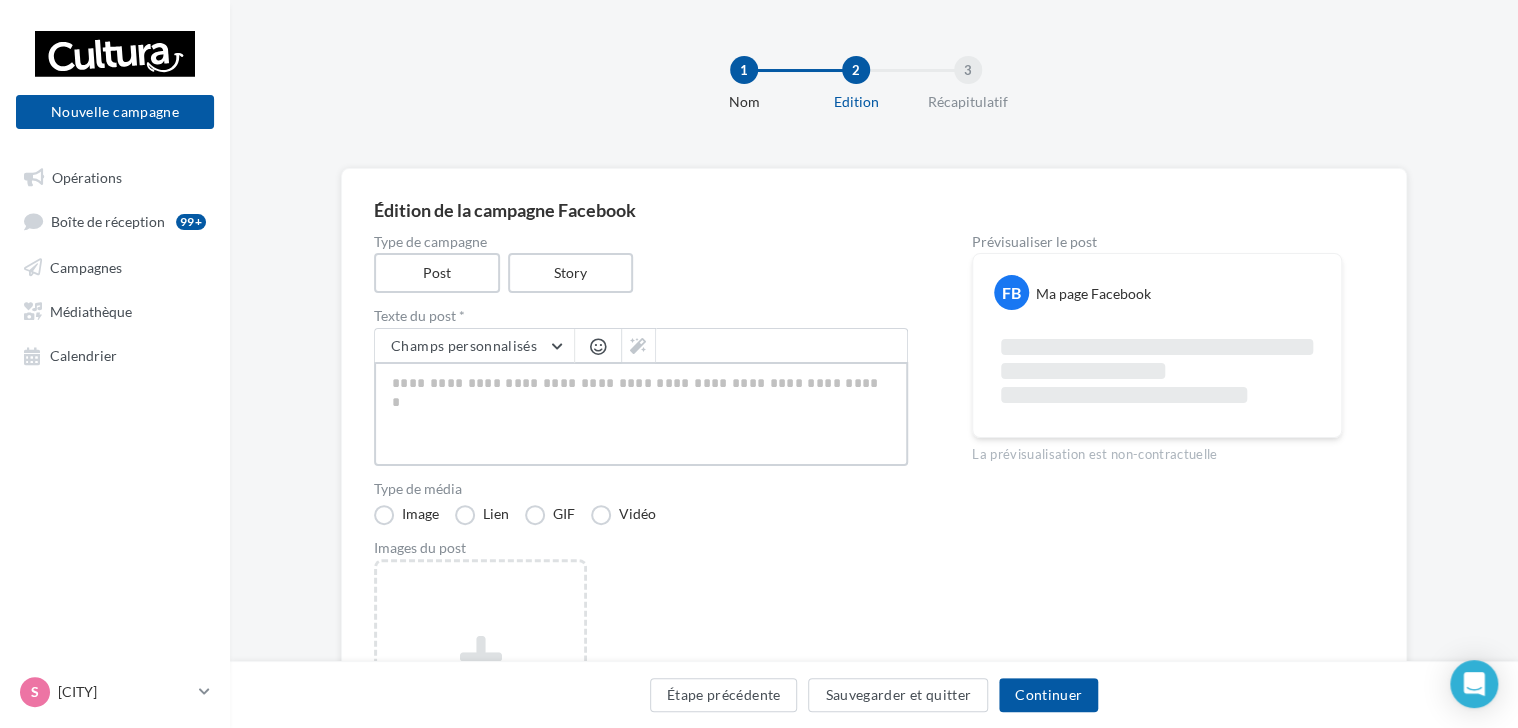 click at bounding box center [641, 414] 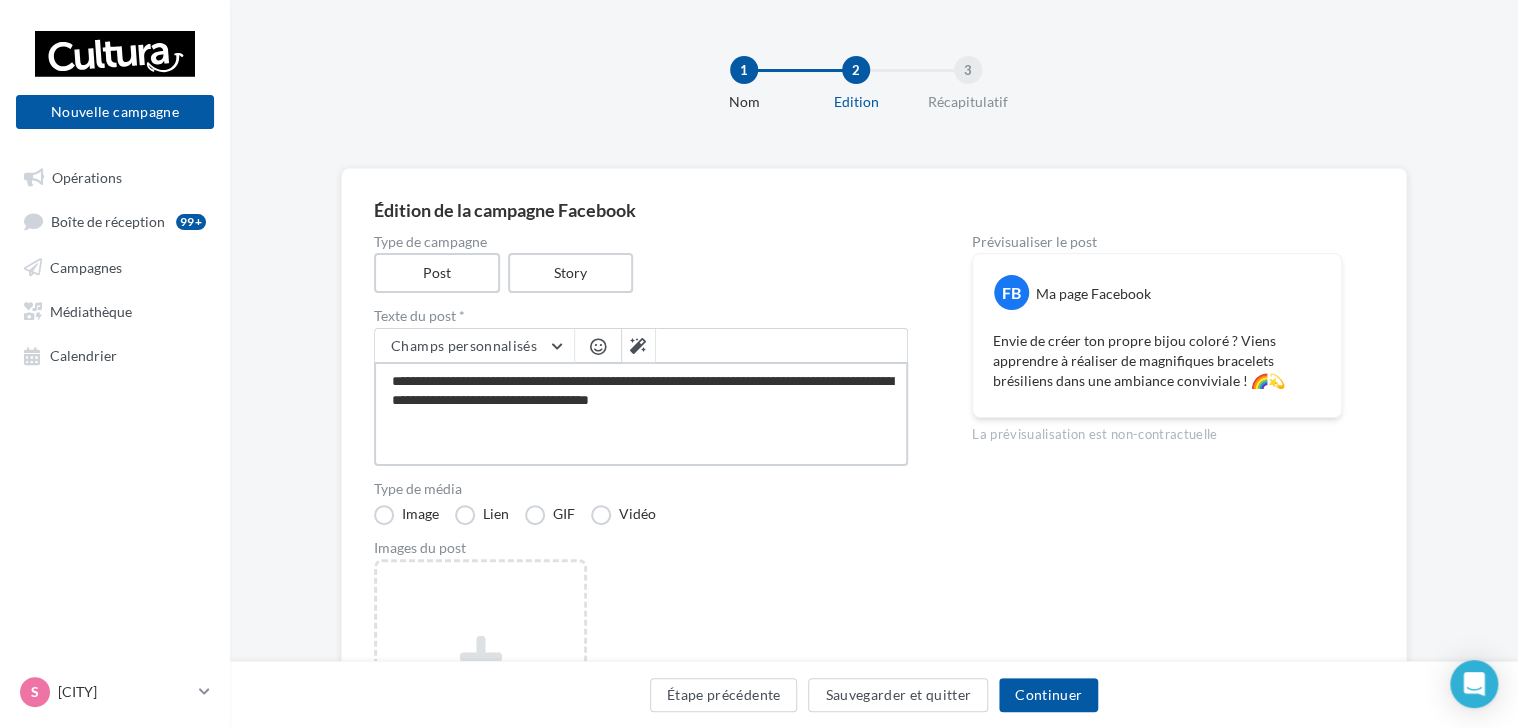 type on "**********" 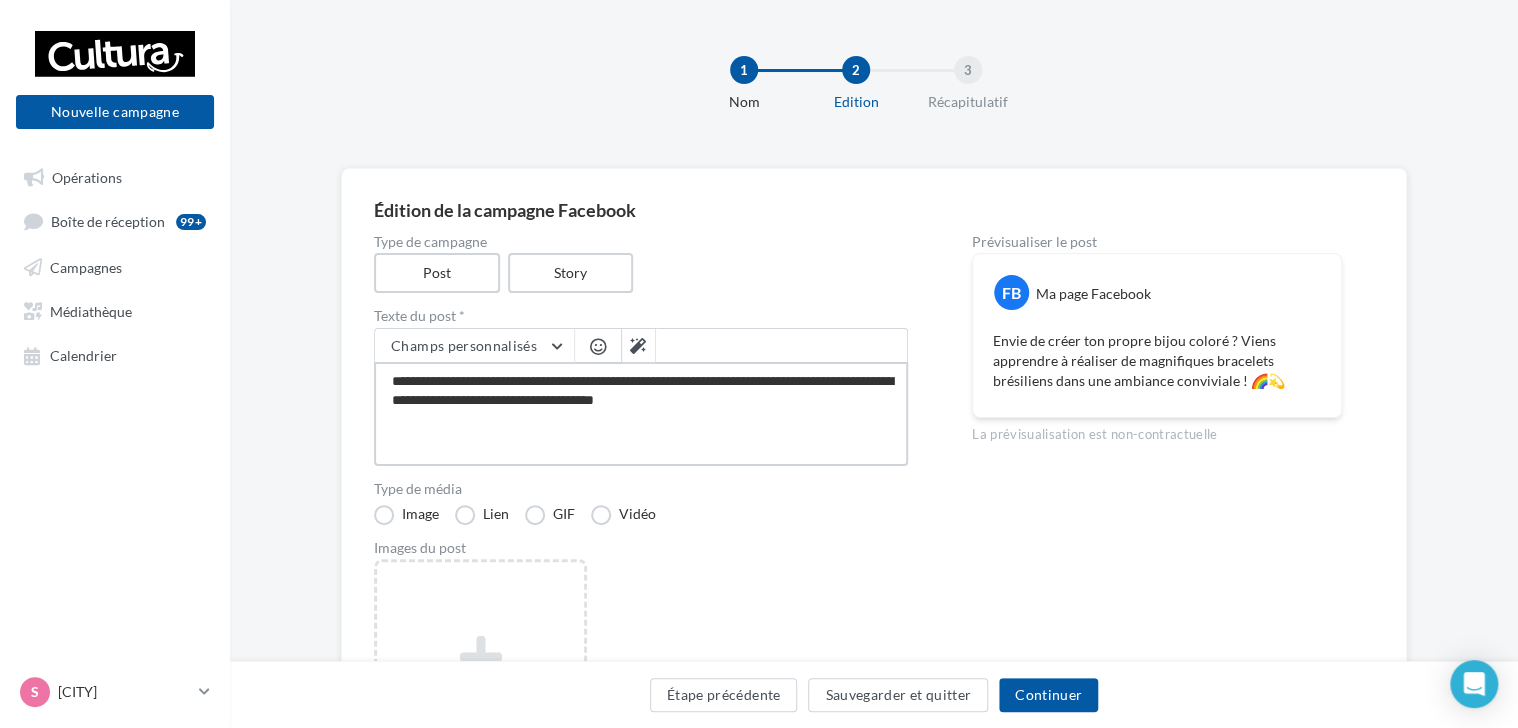 paste on "**********" 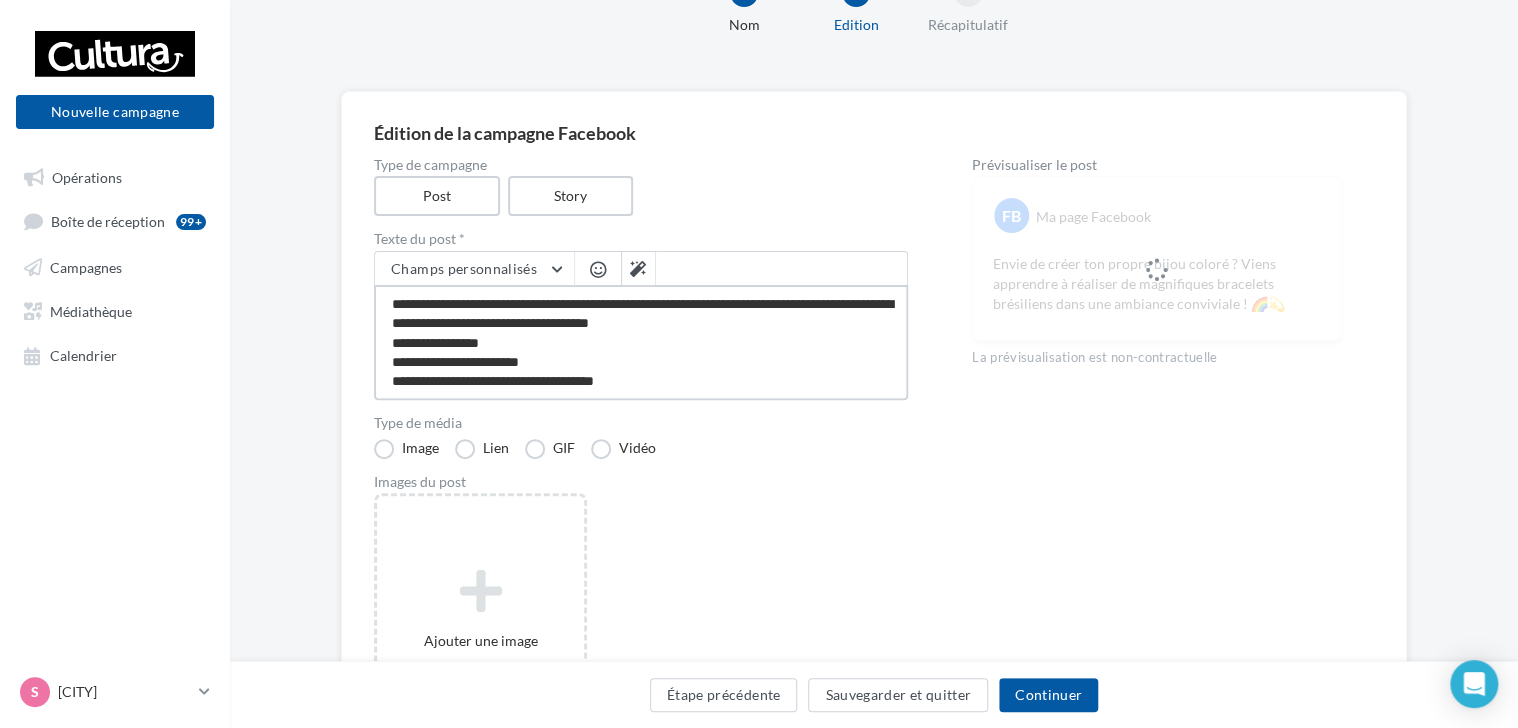 scroll, scrollTop: 100, scrollLeft: 0, axis: vertical 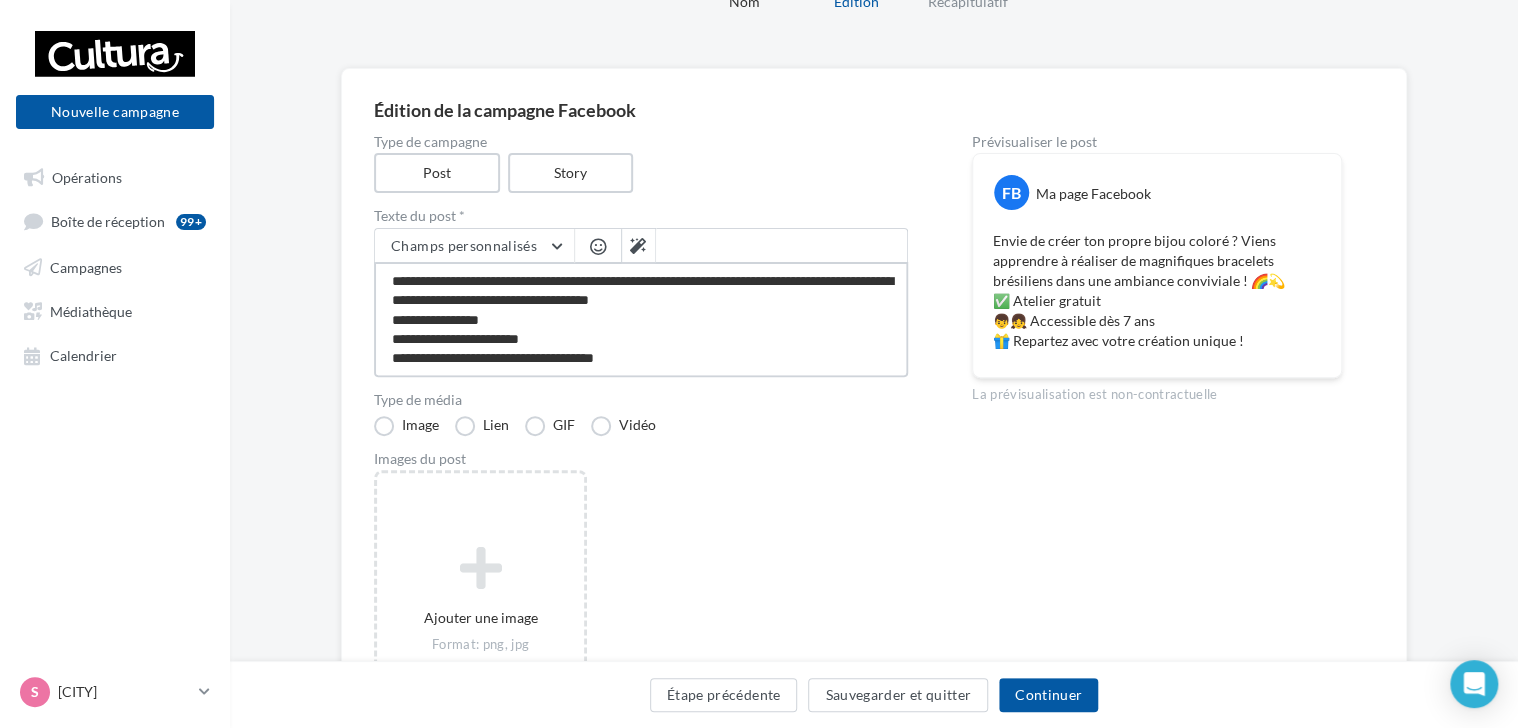 click on "**********" at bounding box center (641, 319) 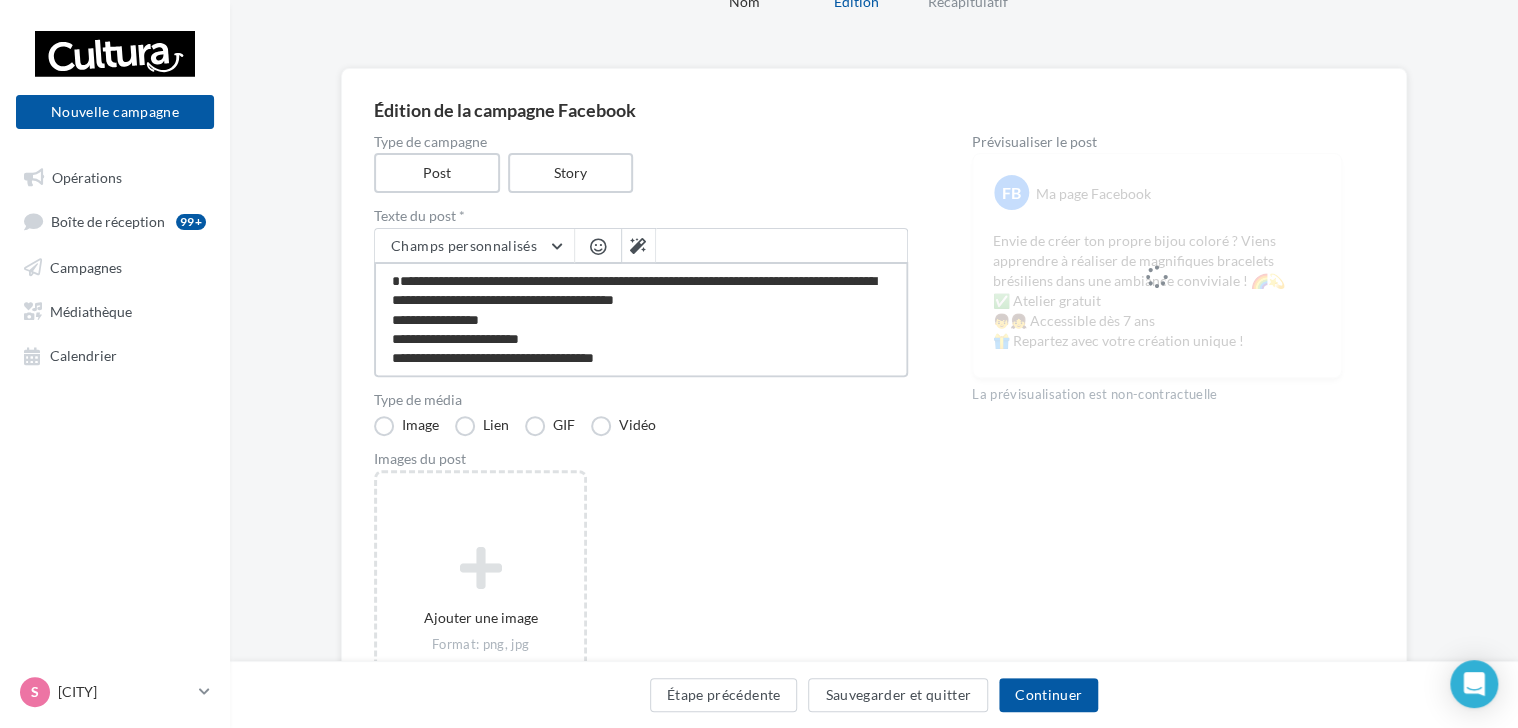type on "**********" 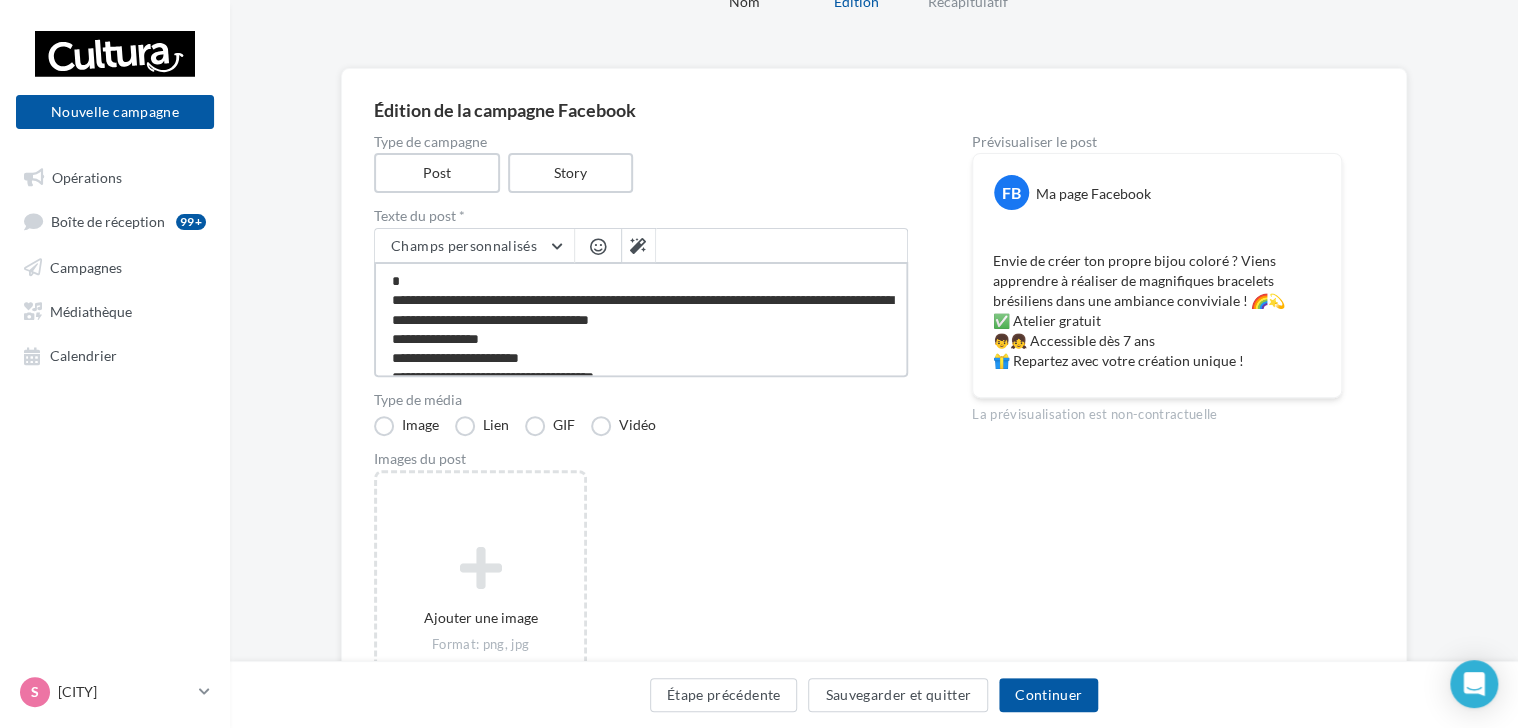type on "**********" 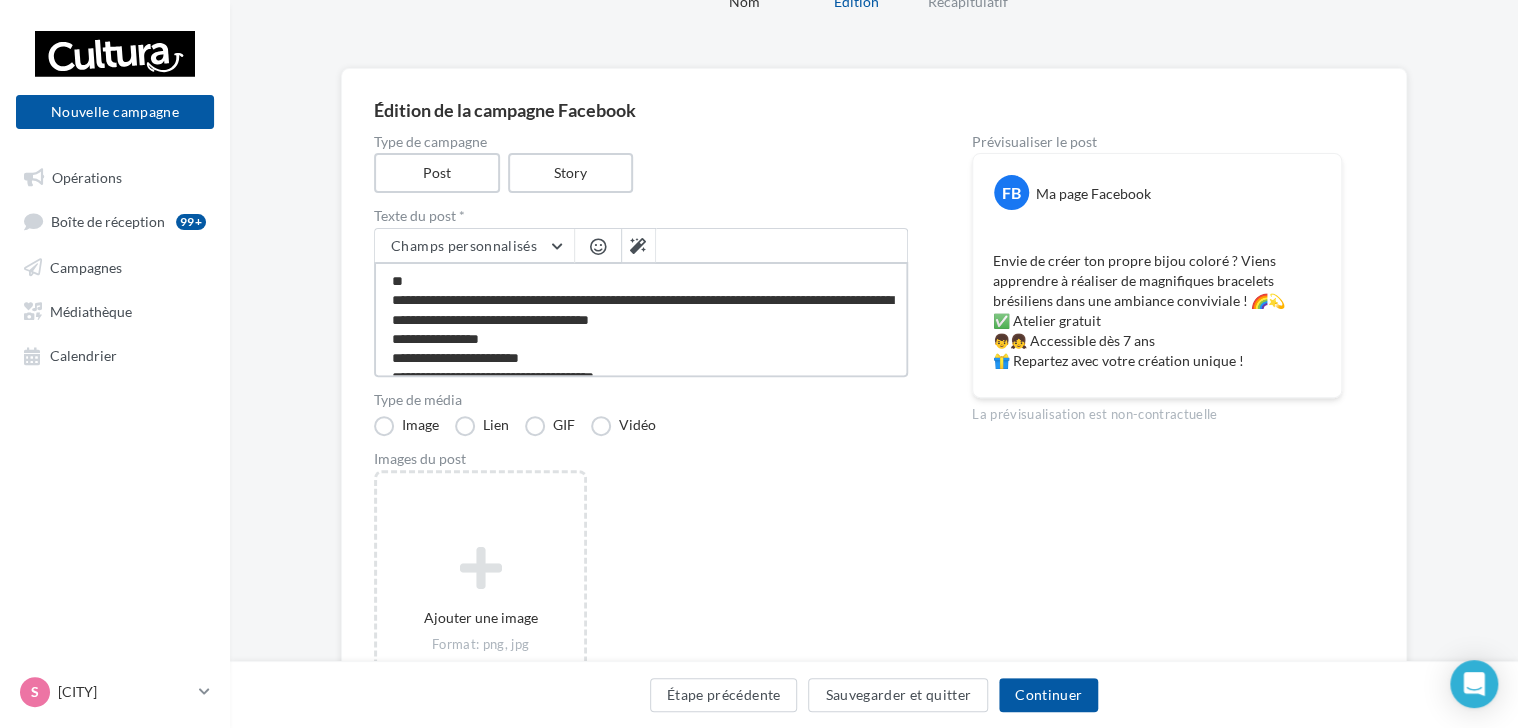 type on "**********" 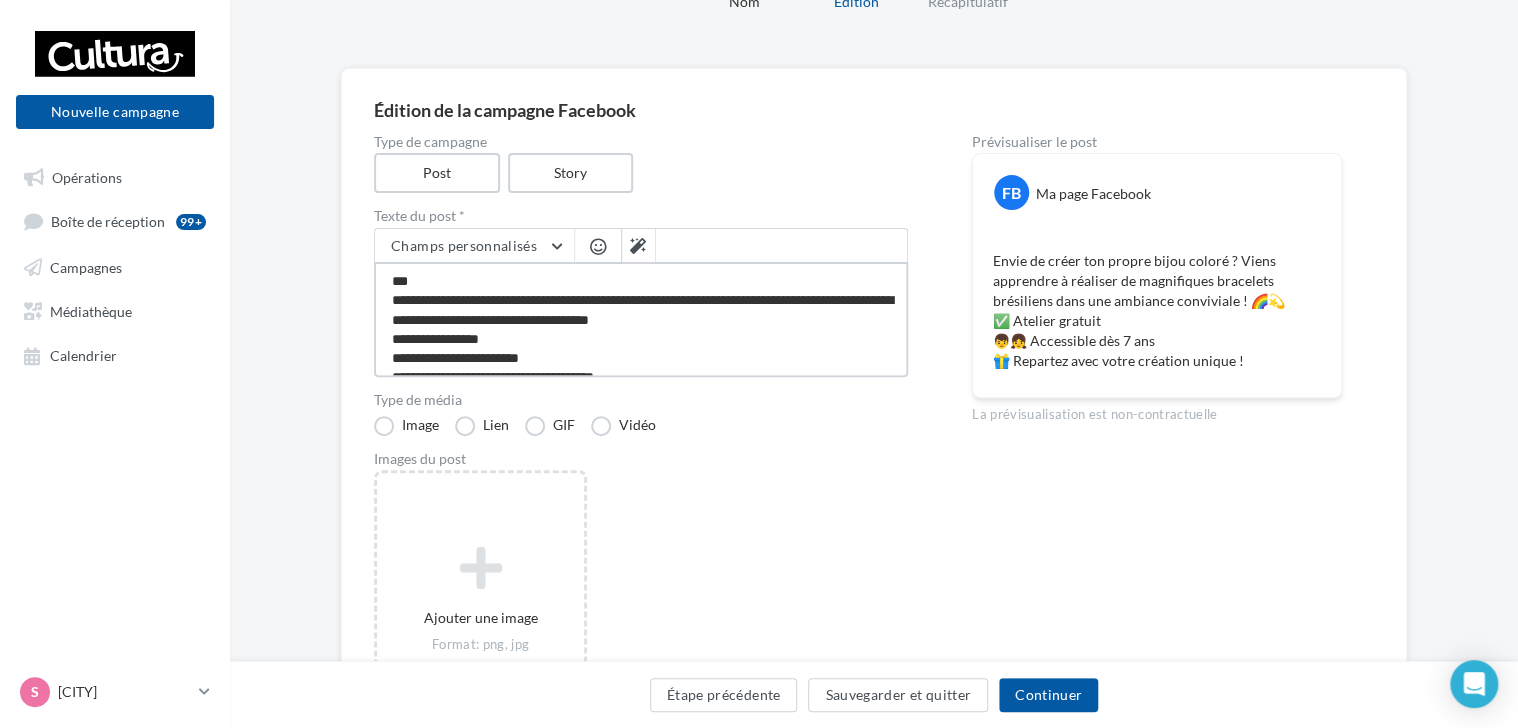 type on "**********" 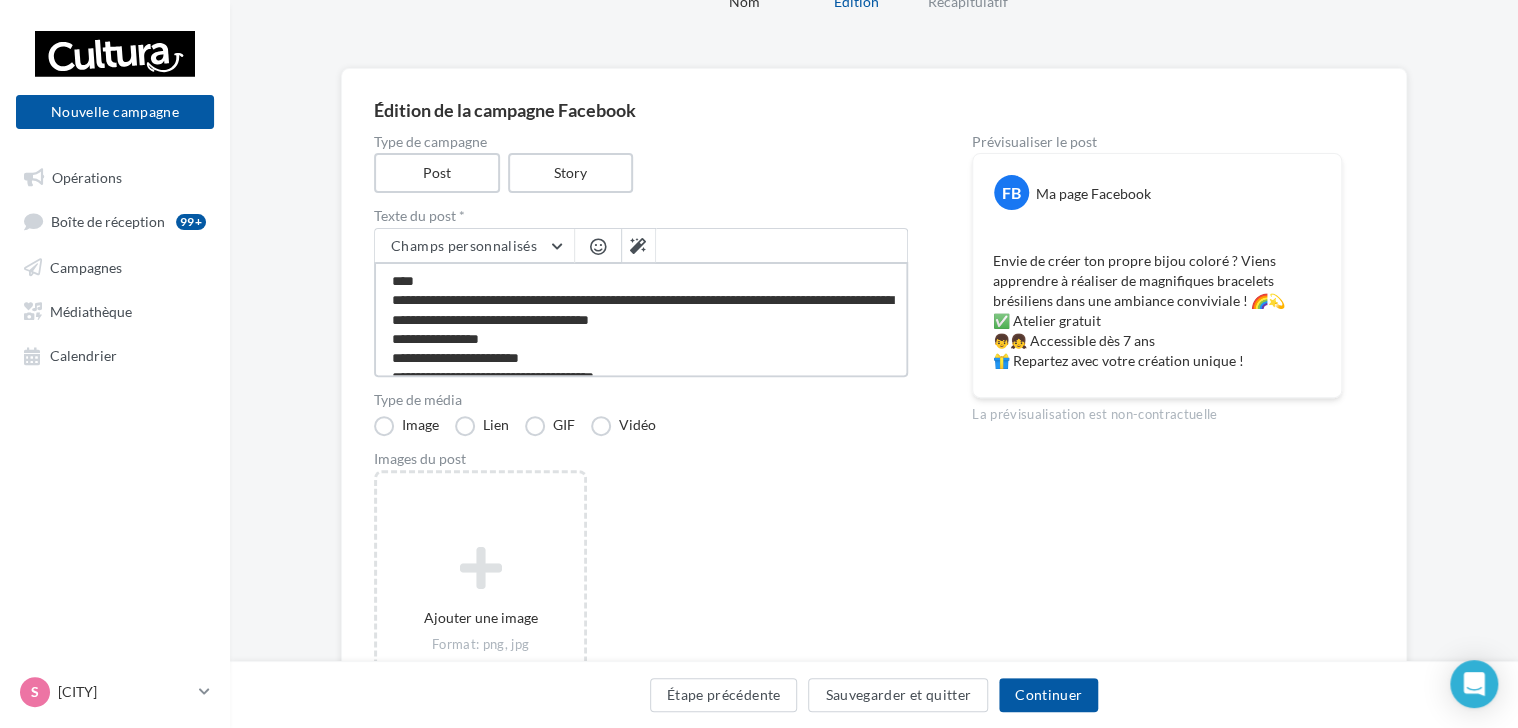 type on "**********" 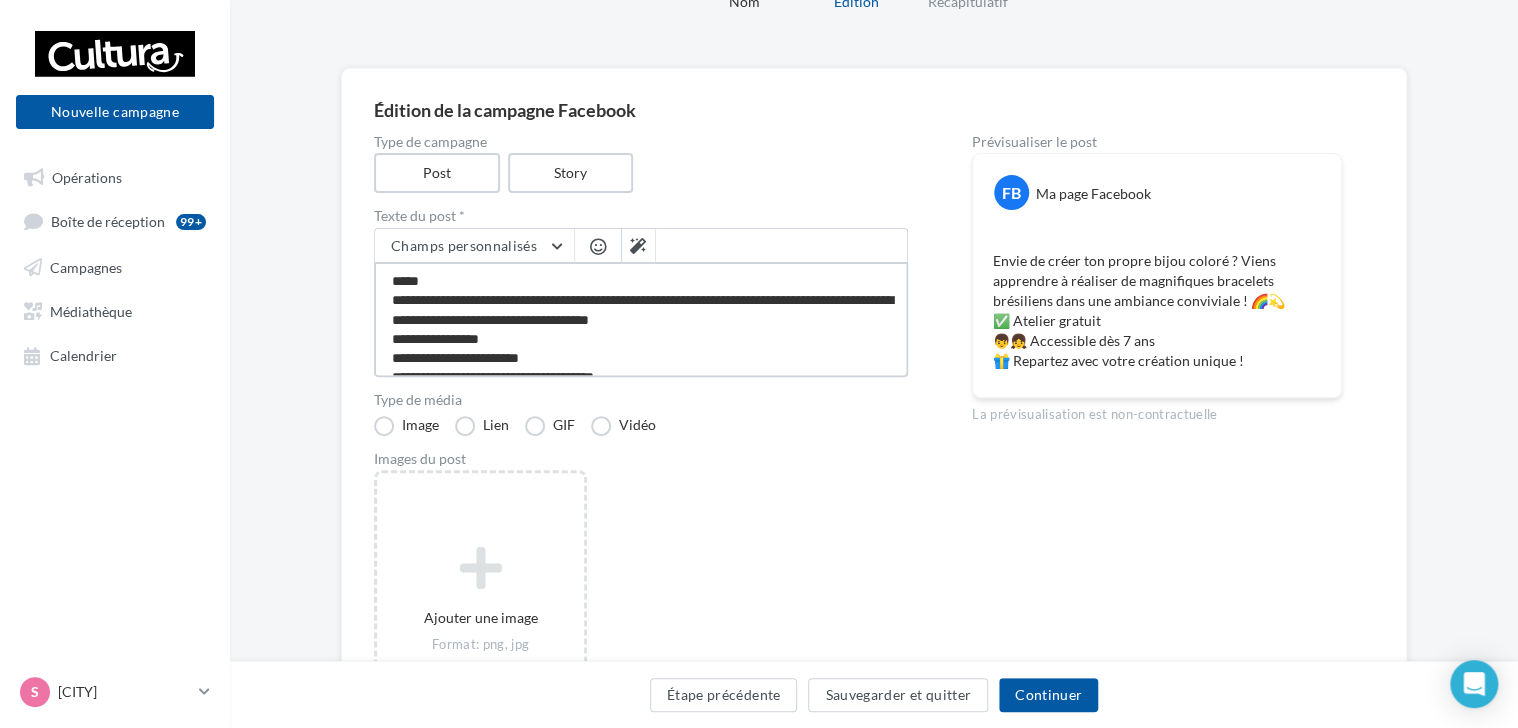 type on "**********" 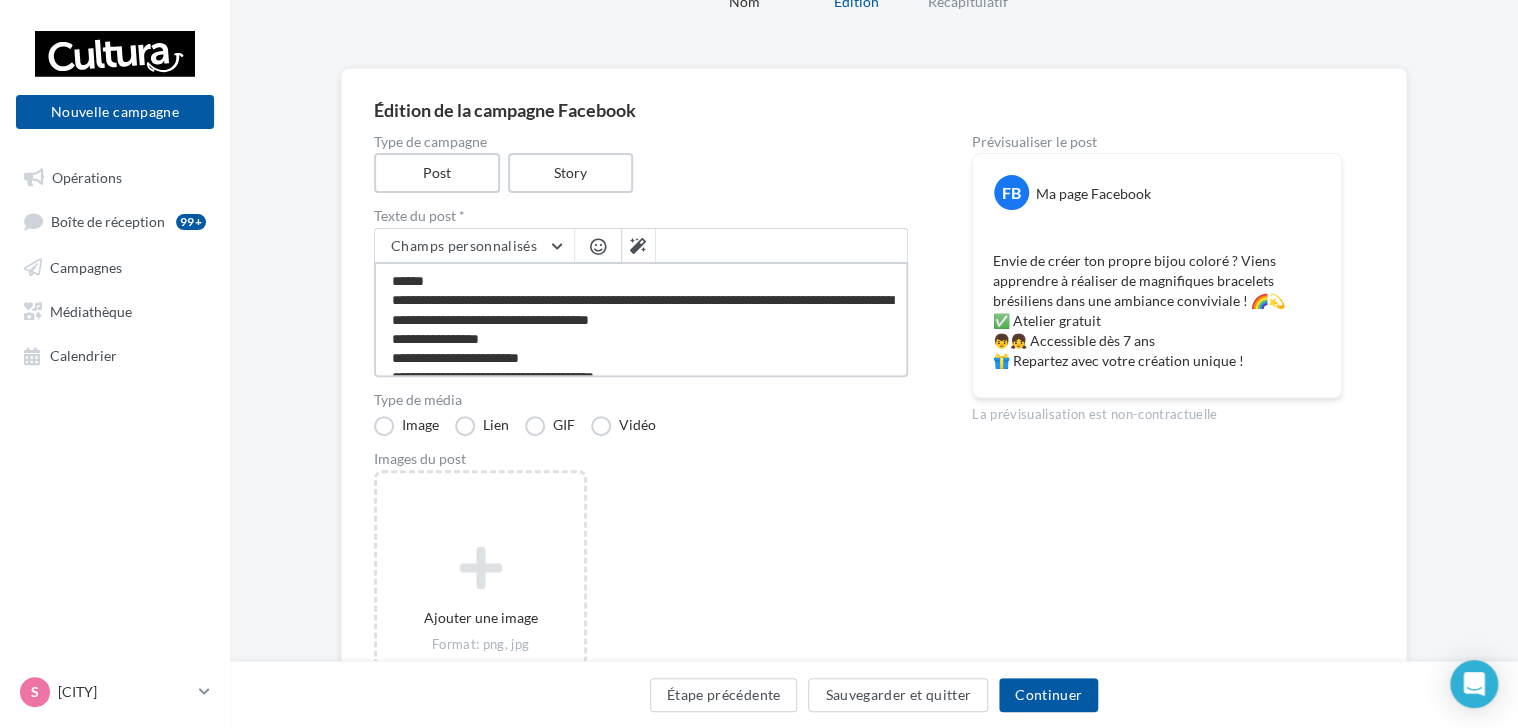 type on "**********" 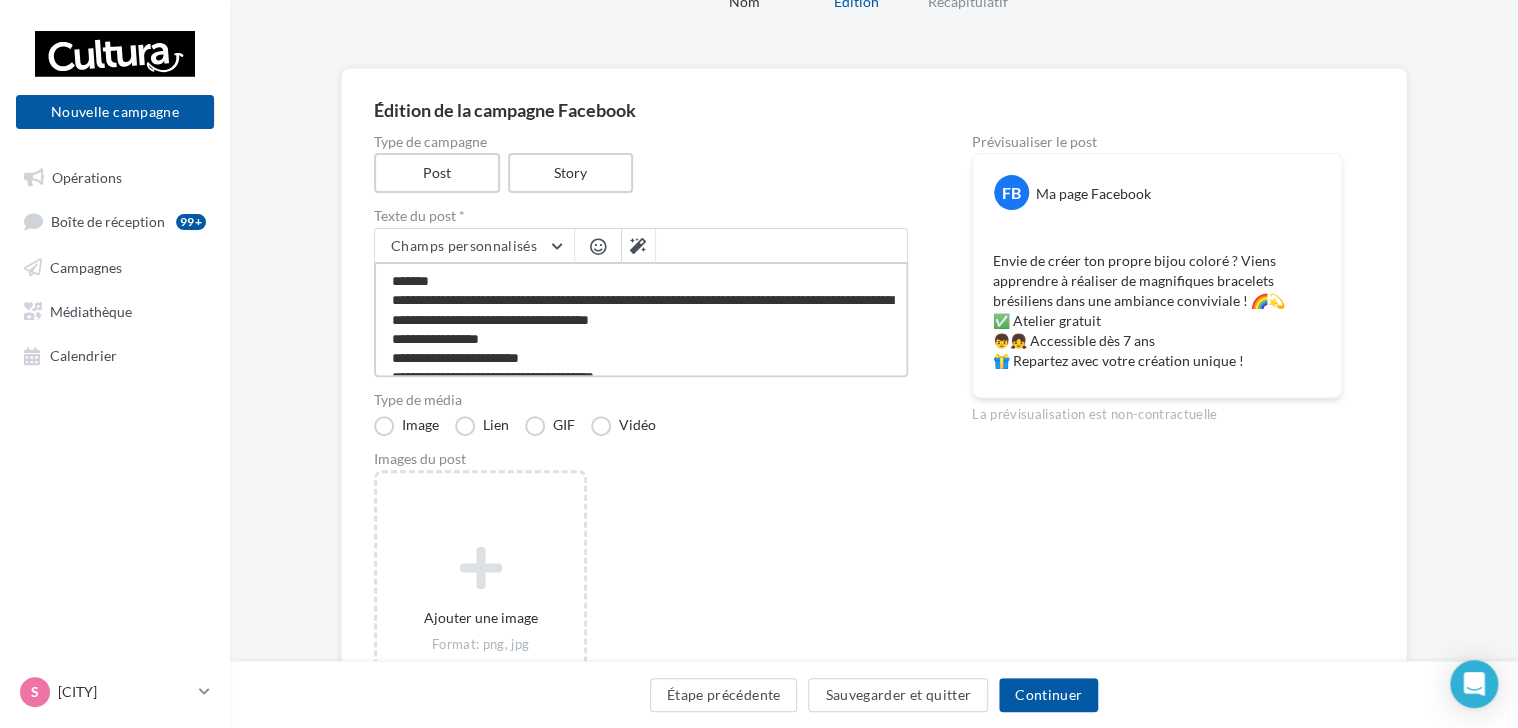 type on "**********" 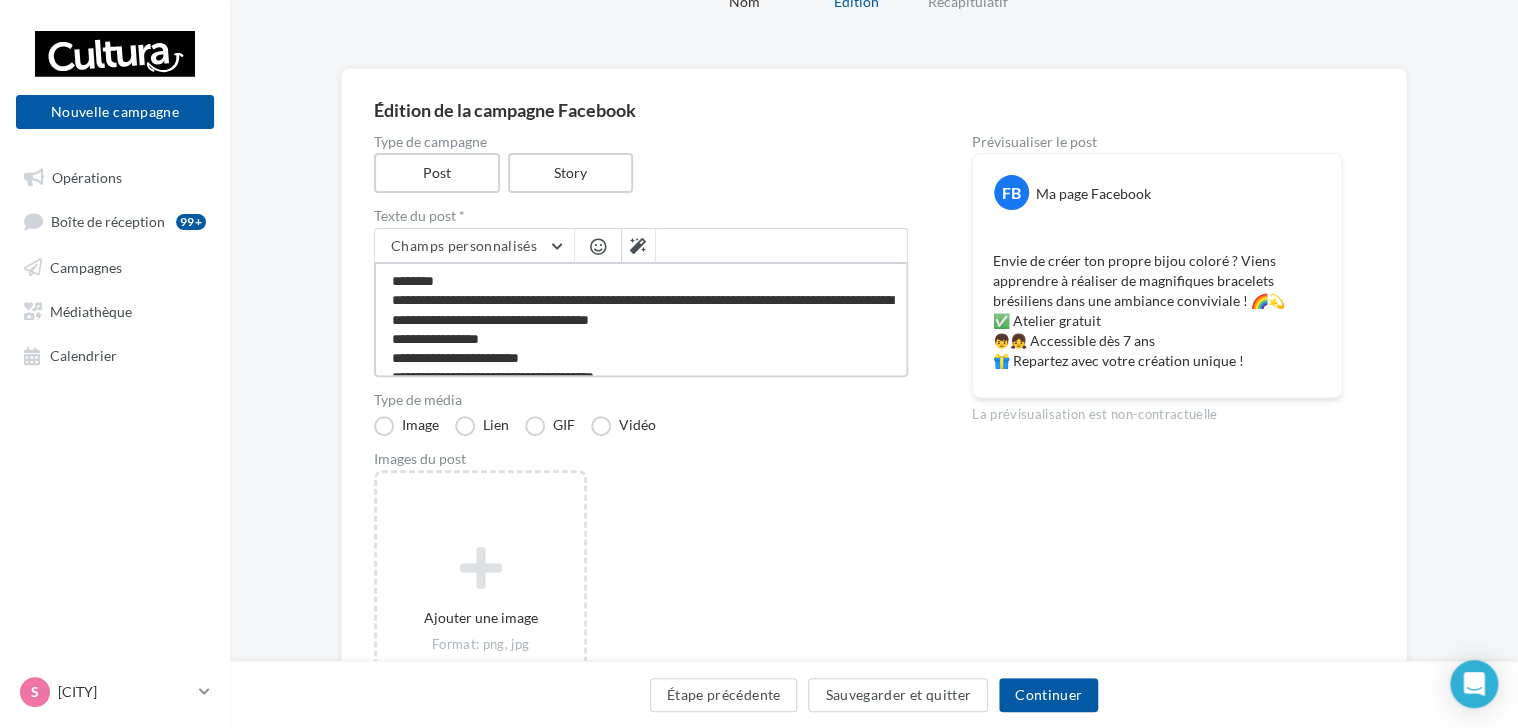 type on "**********" 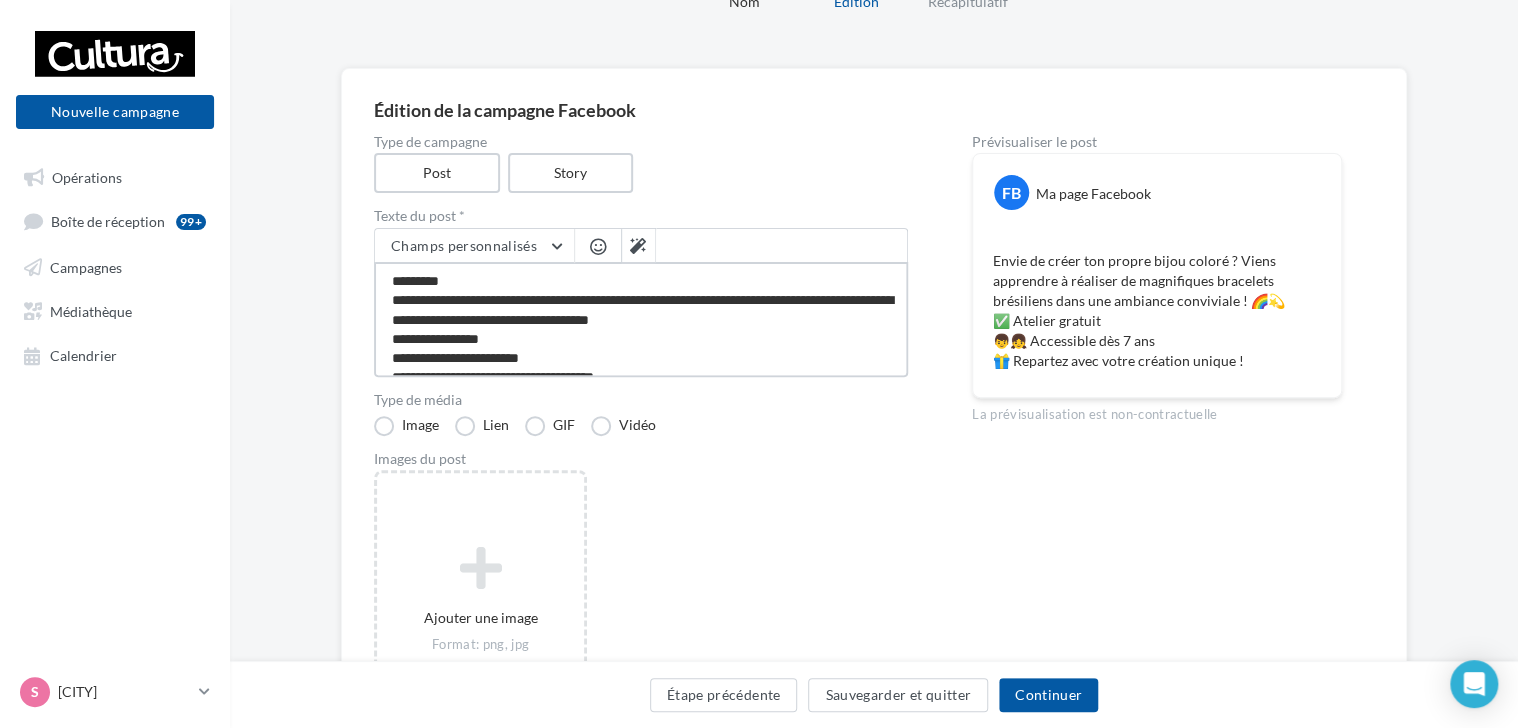 type on "**********" 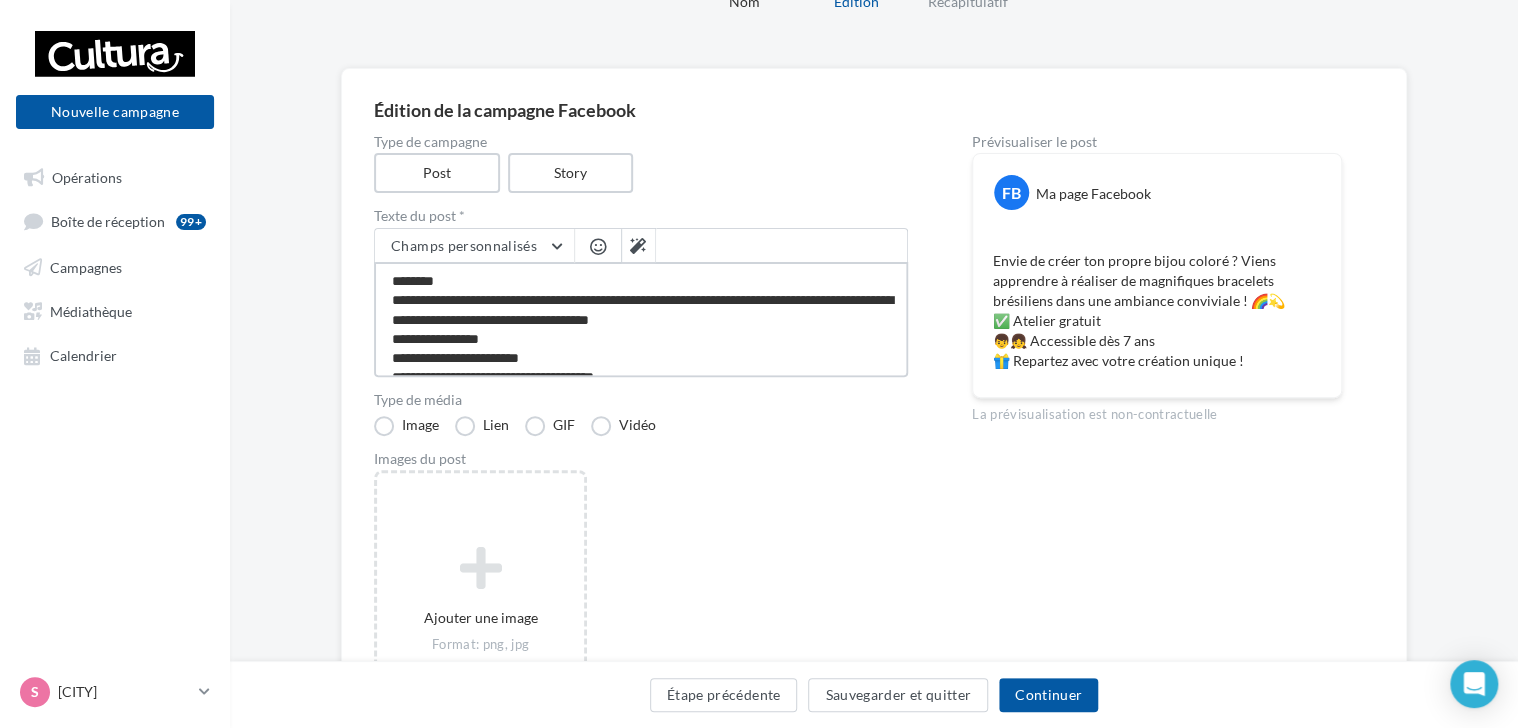 type on "**********" 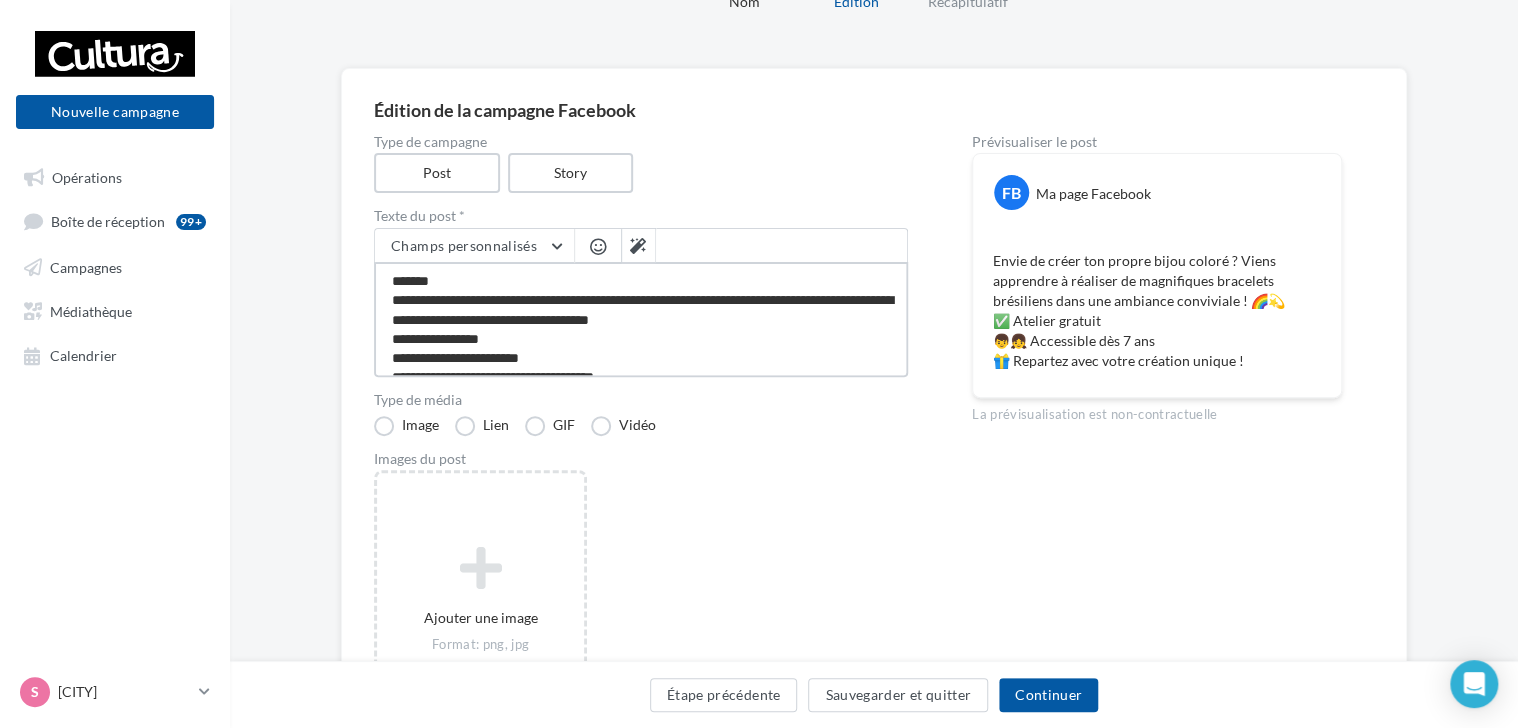 type on "**********" 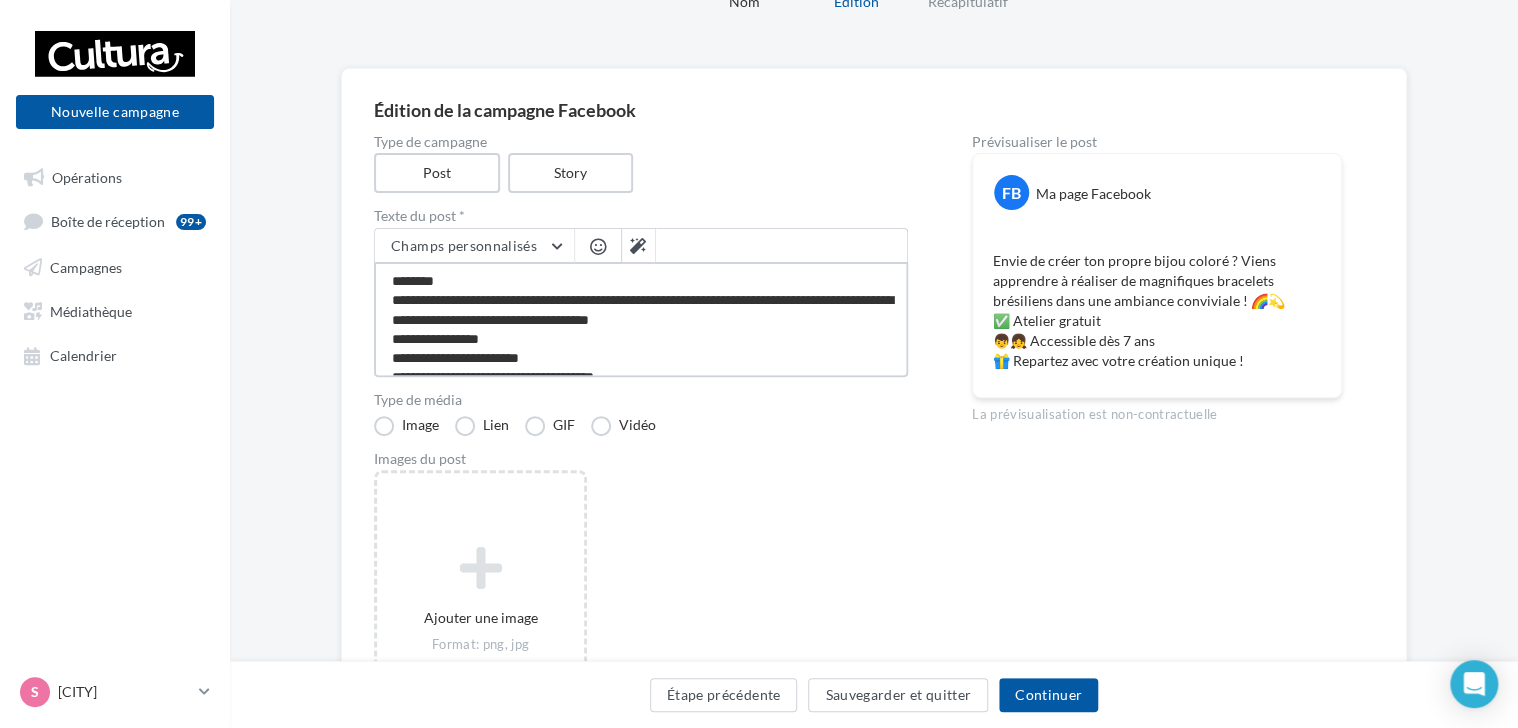 type on "**********" 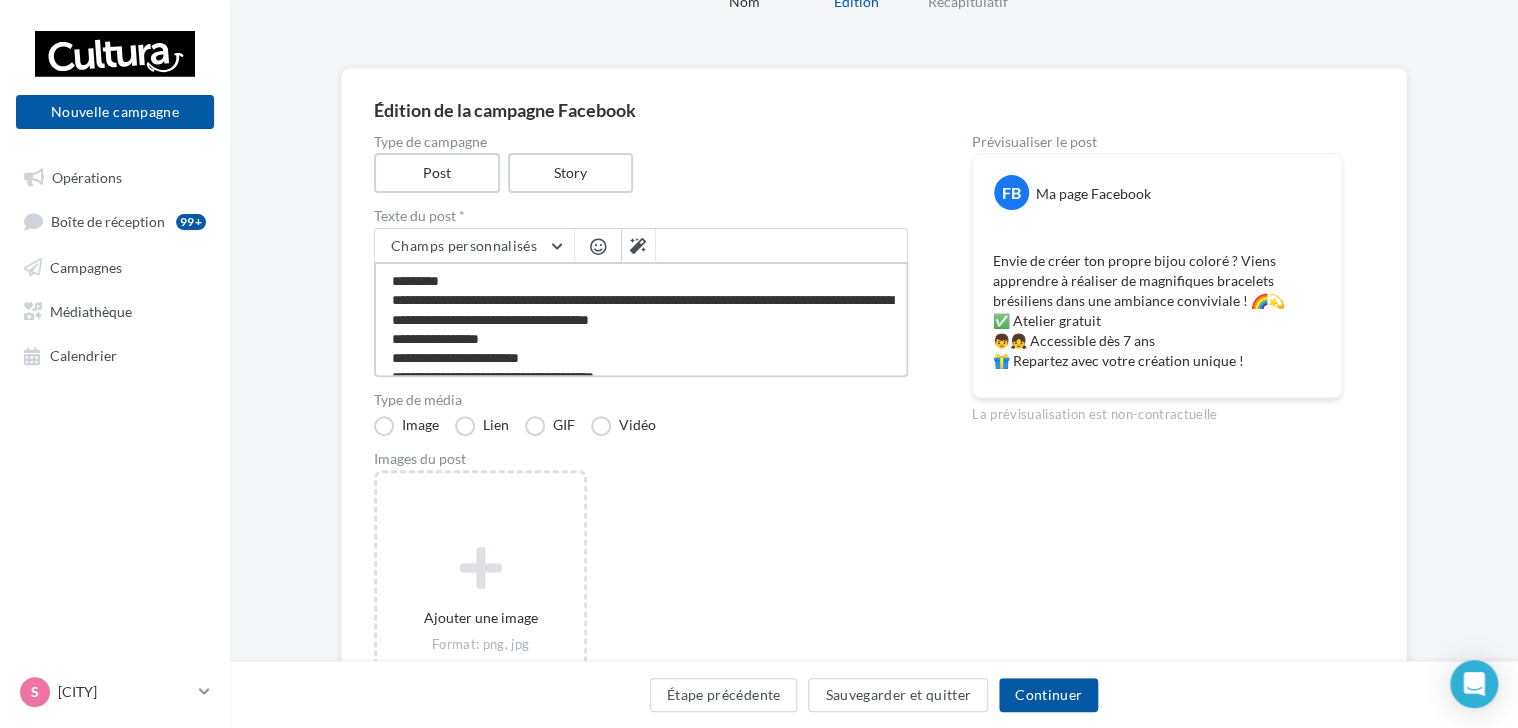 type on "**********" 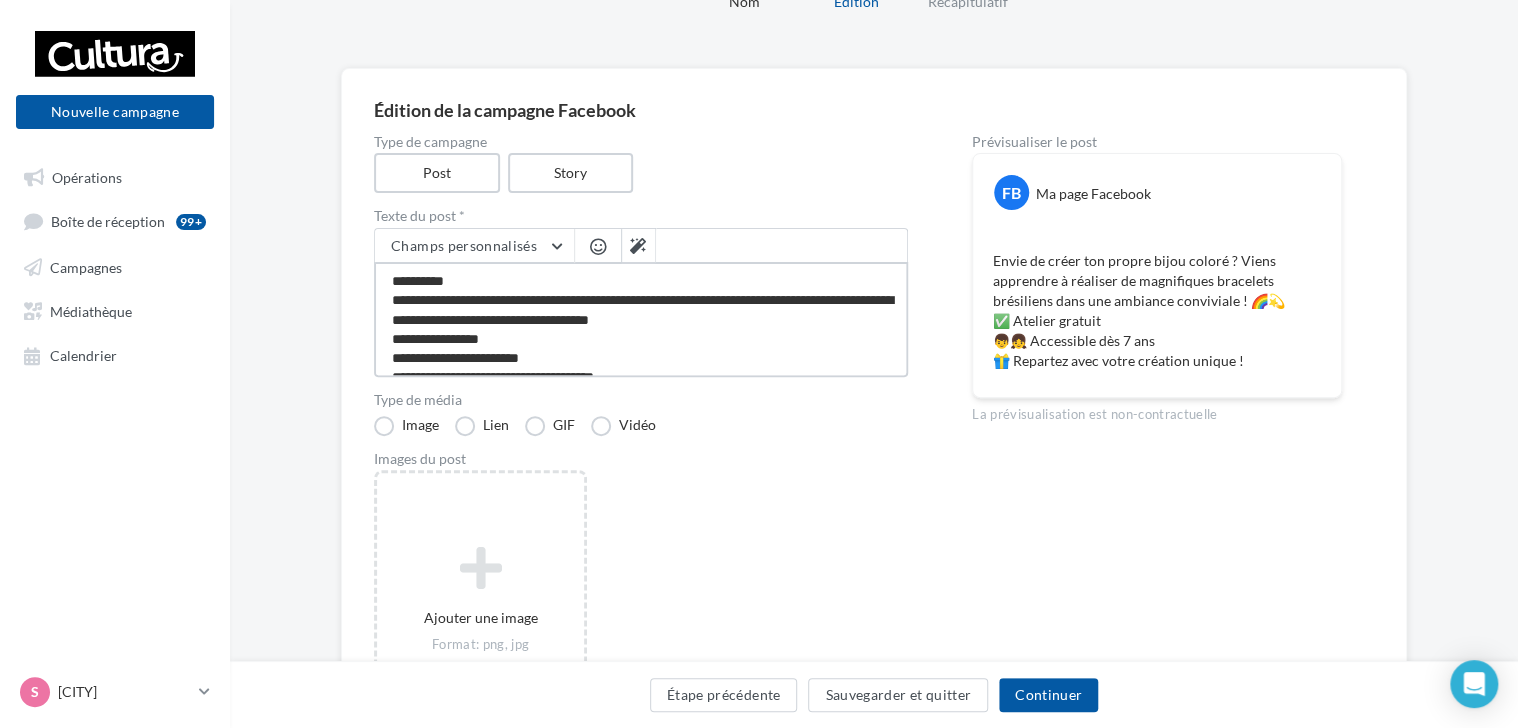 type on "**********" 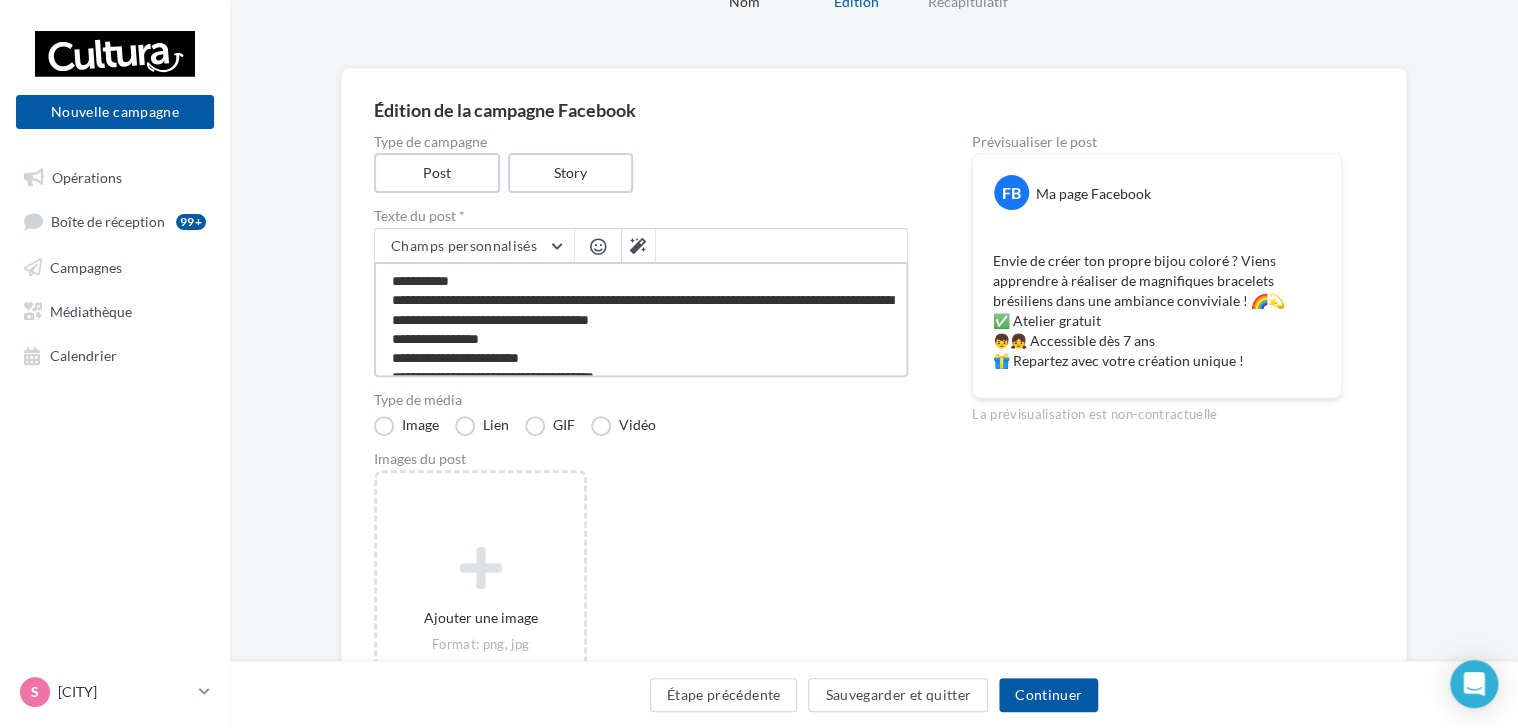 type on "**********" 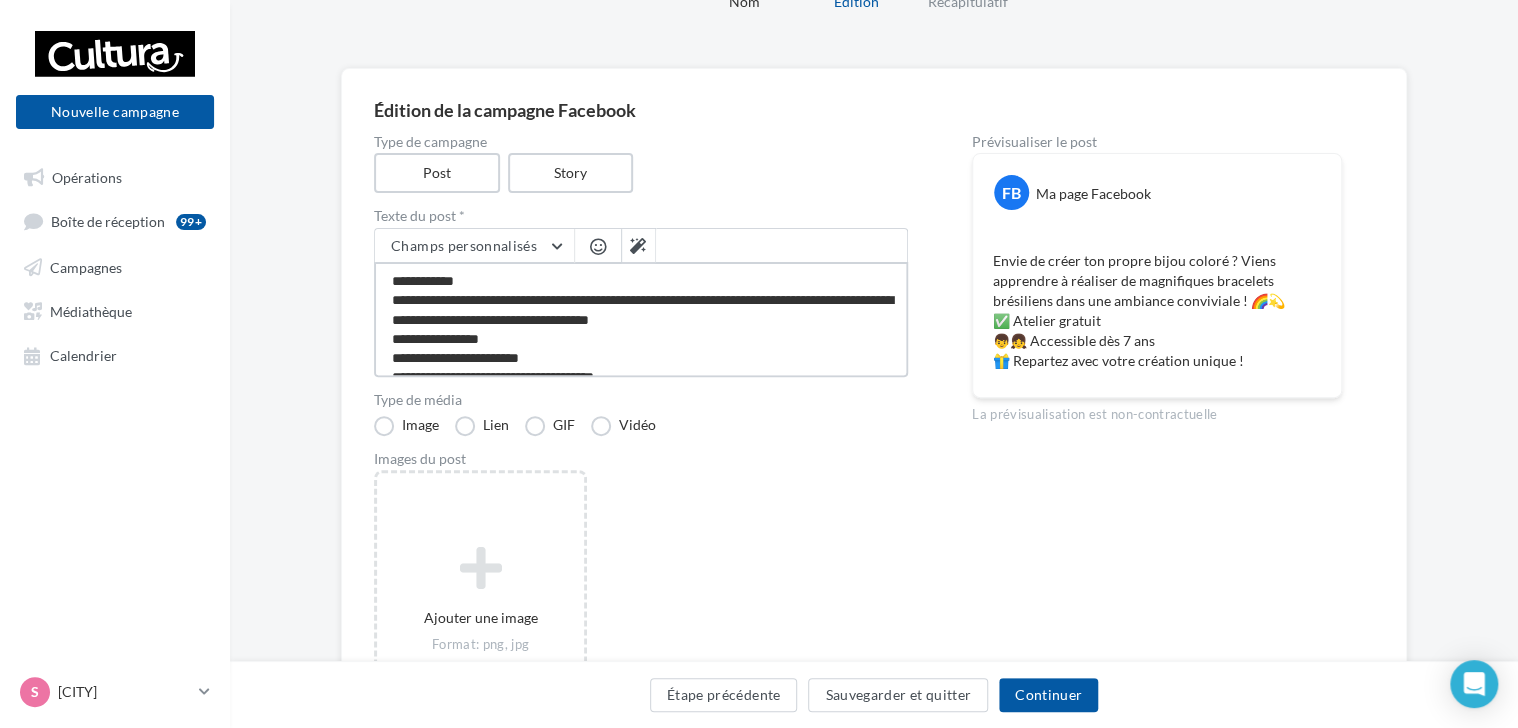 type on "**********" 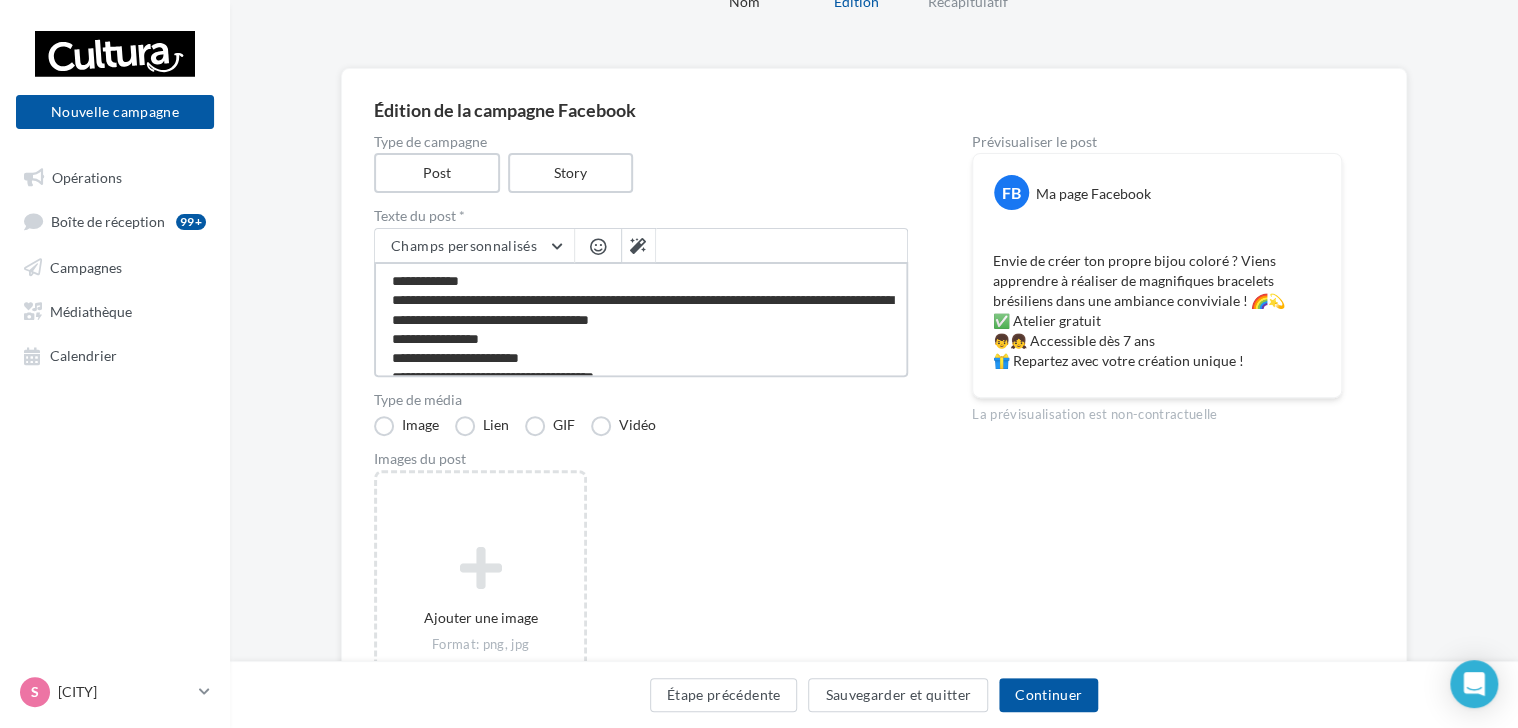 type on "**********" 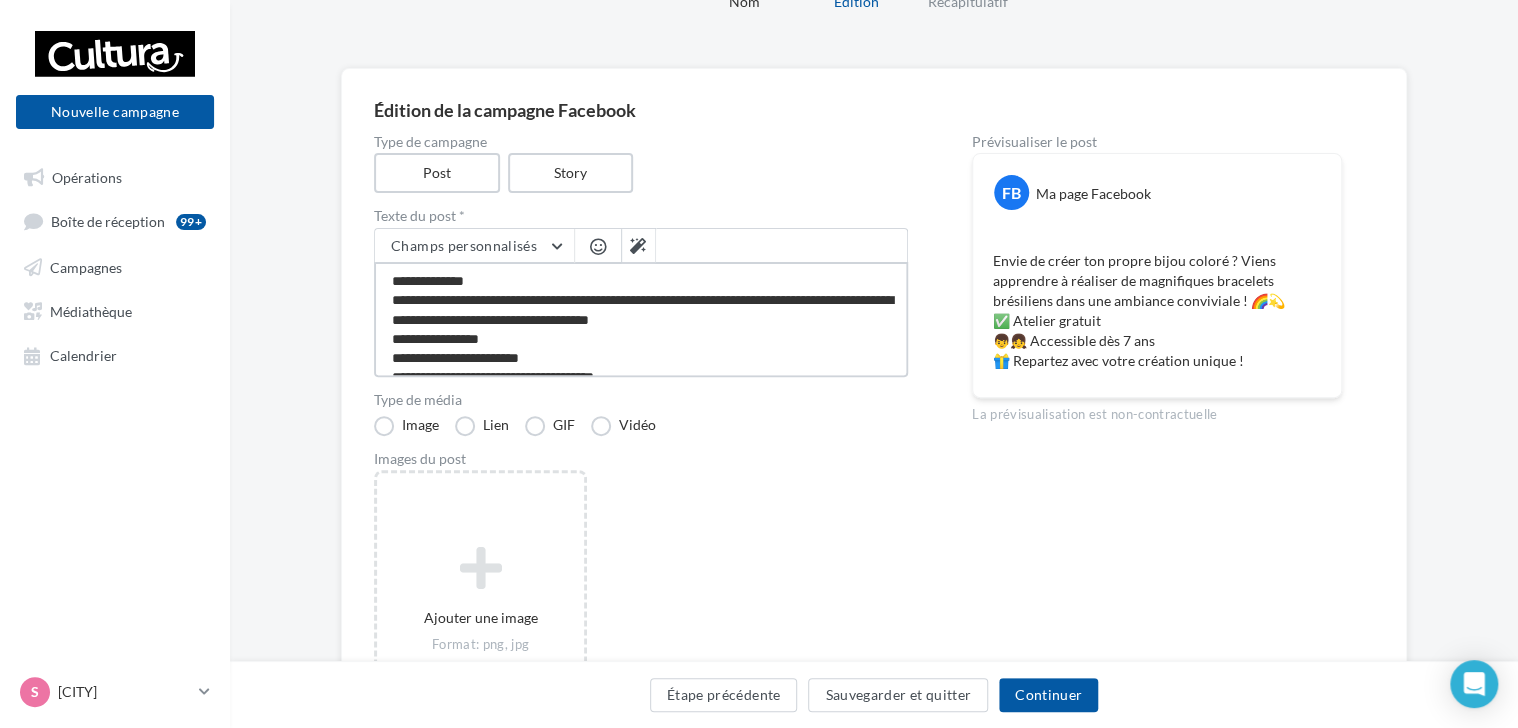 type on "**********" 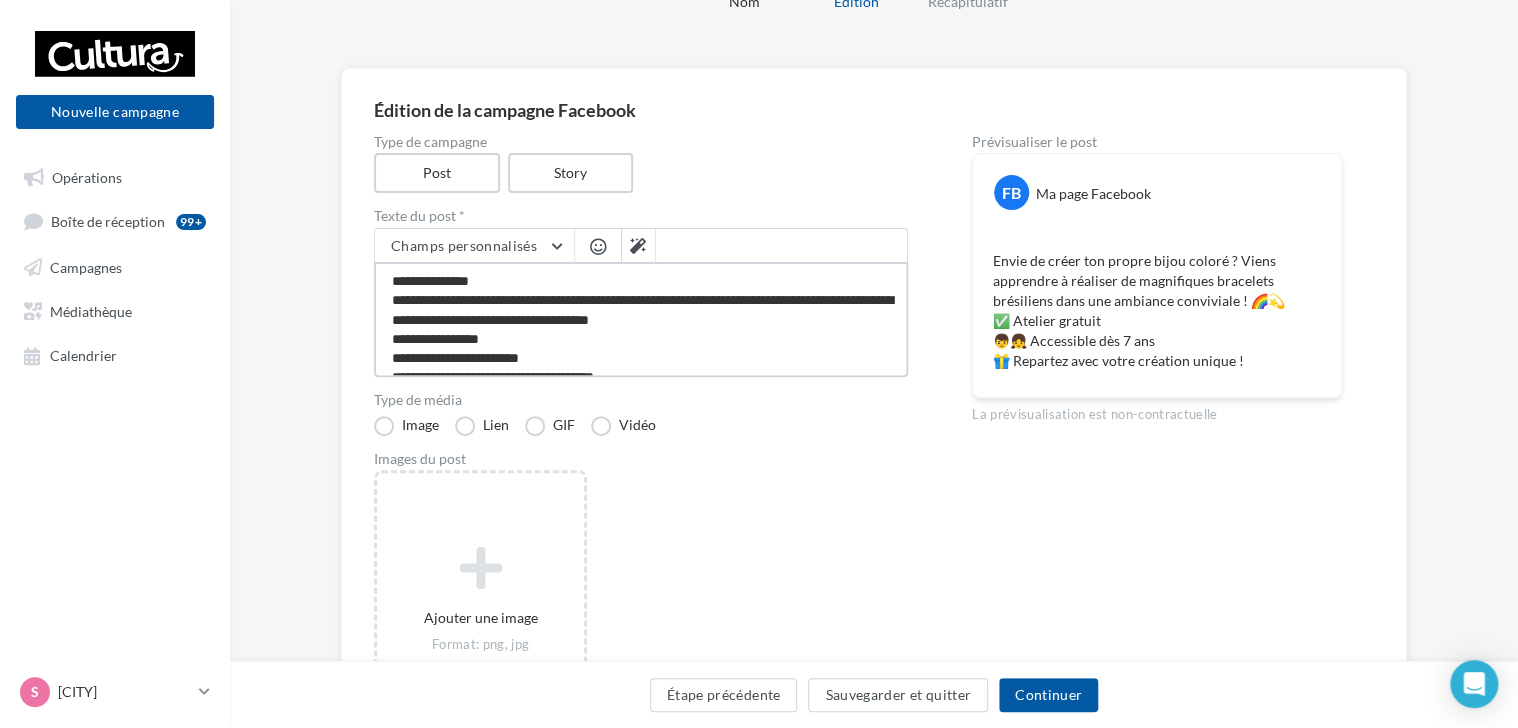 type on "**********" 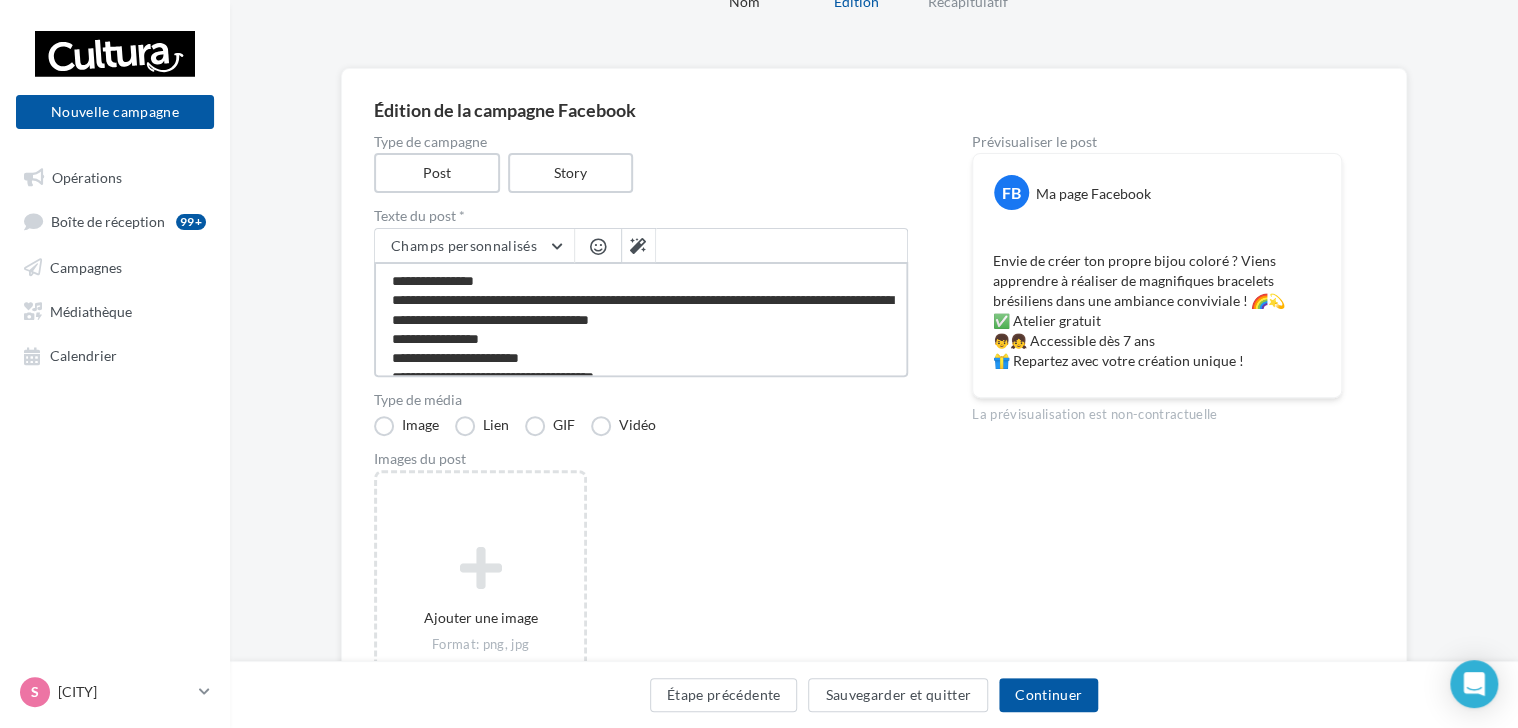 type on "**********" 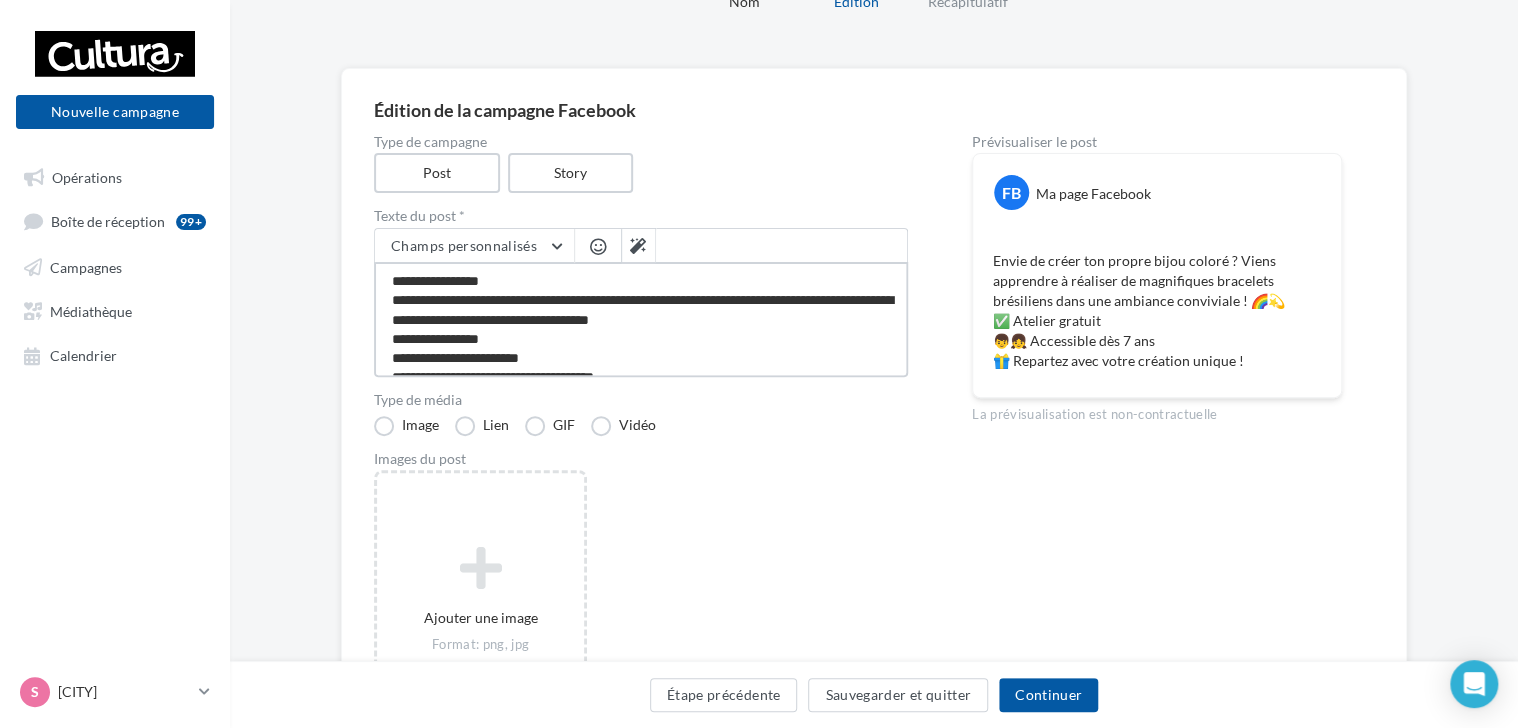 type on "**********" 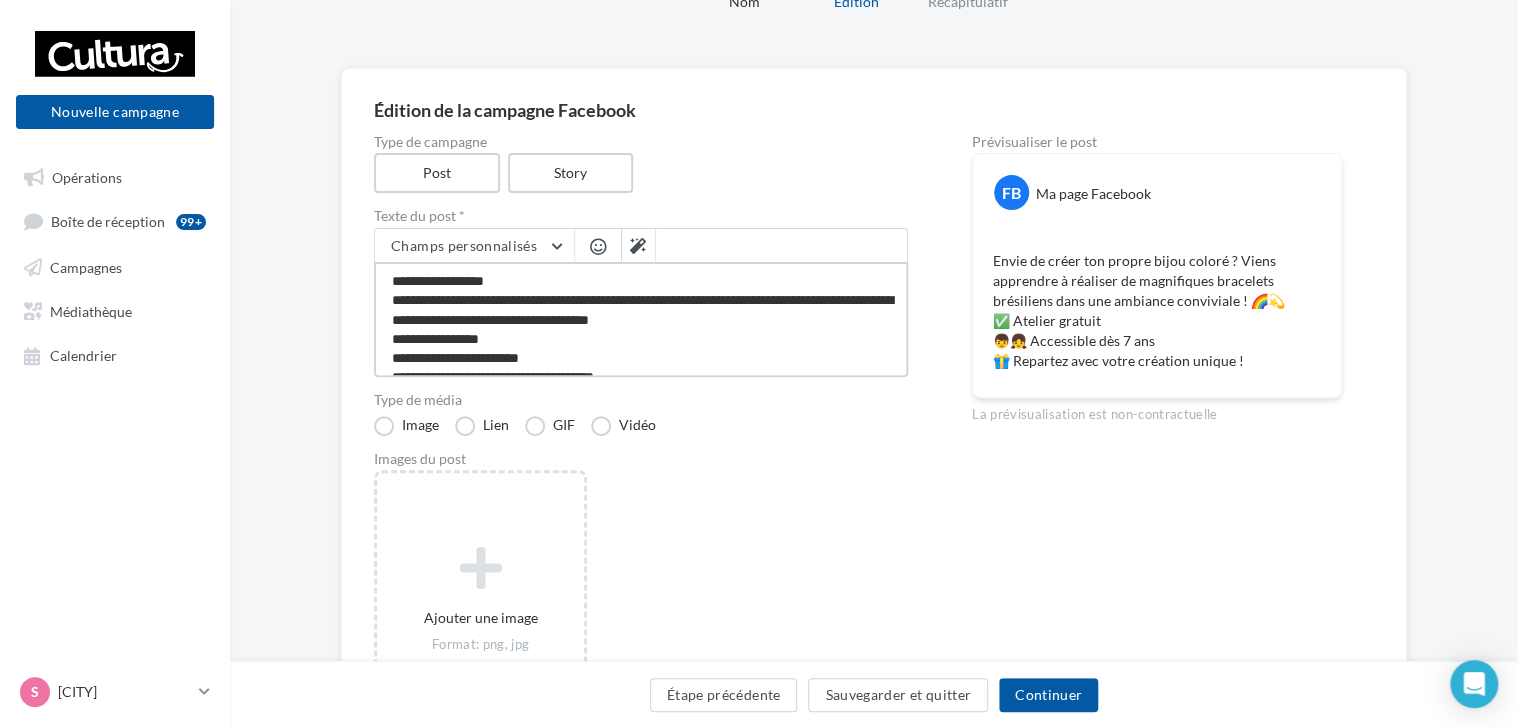 type on "**********" 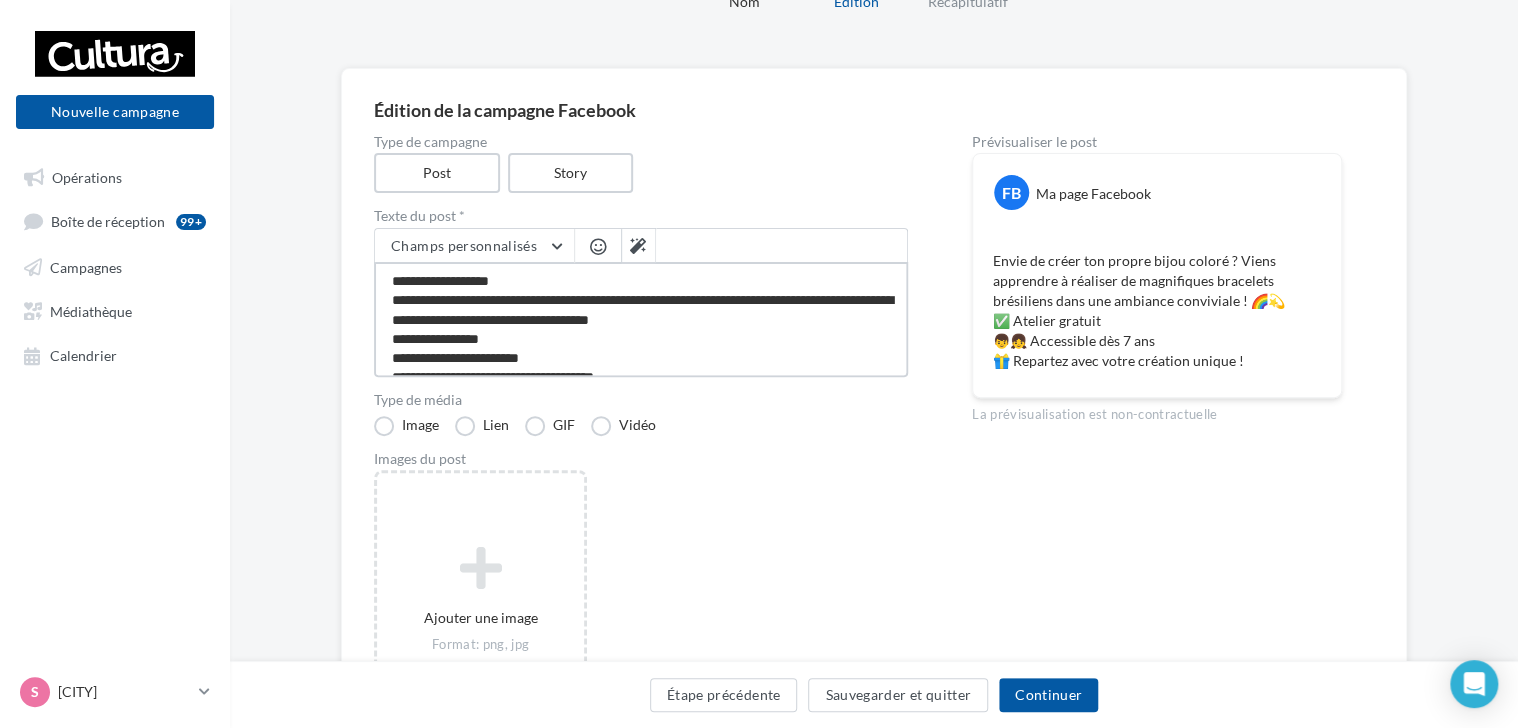 type on "**********" 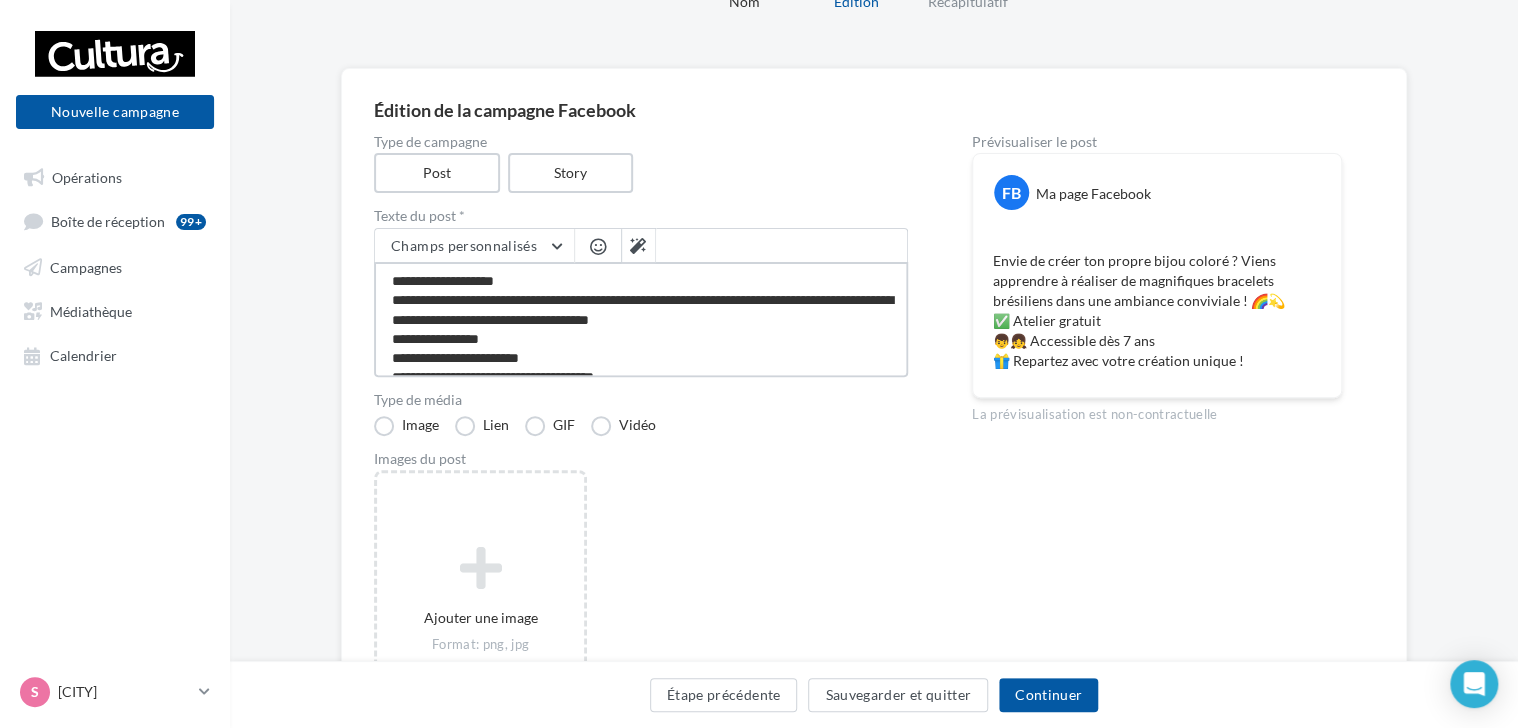 type on "**********" 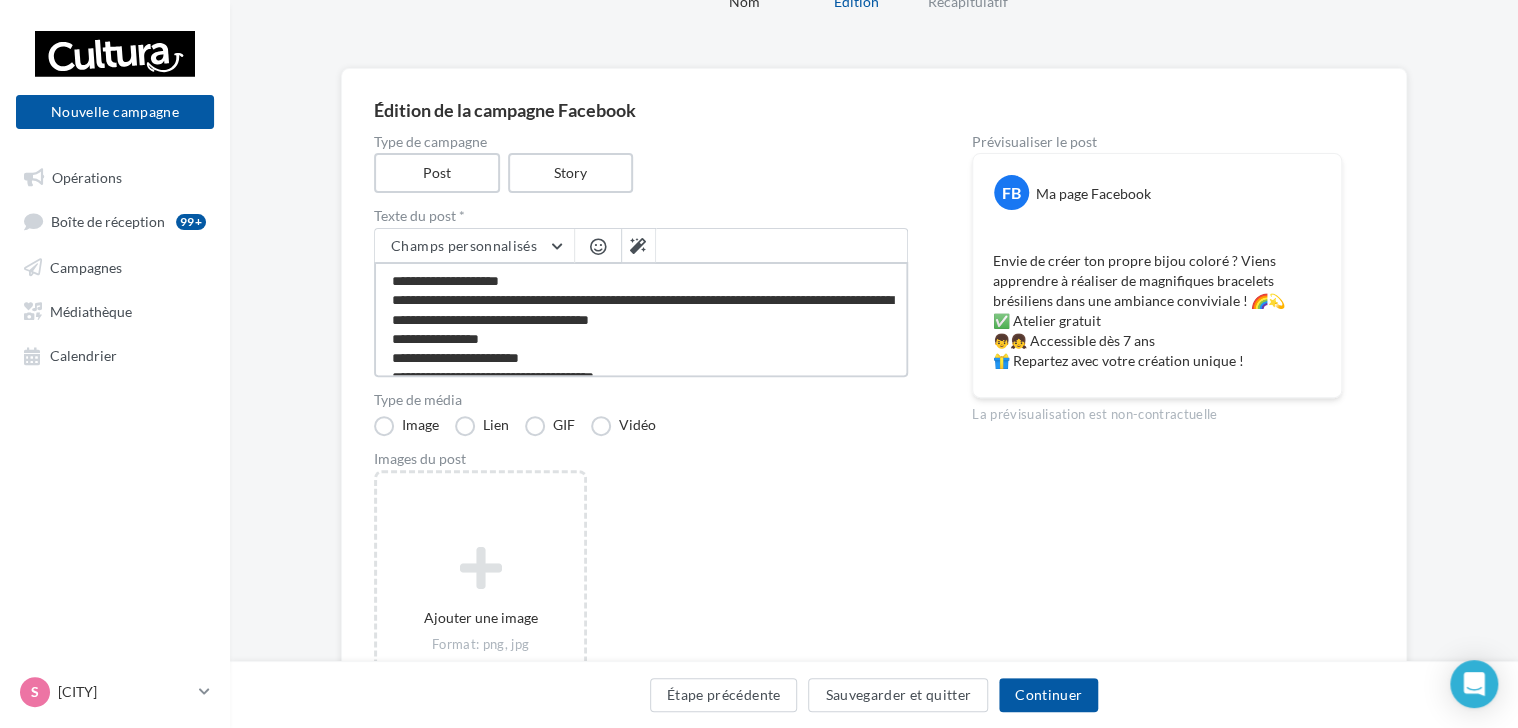 type on "**********" 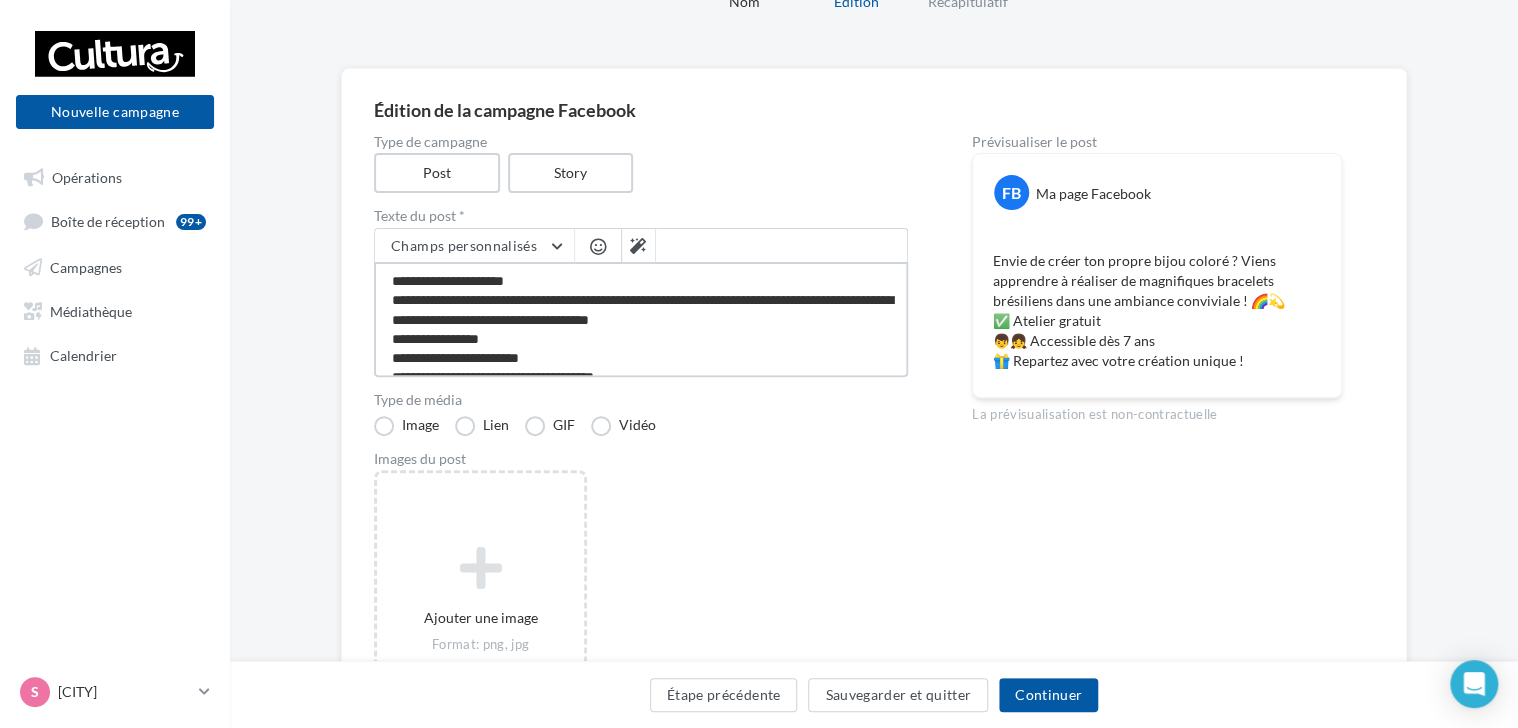type on "**********" 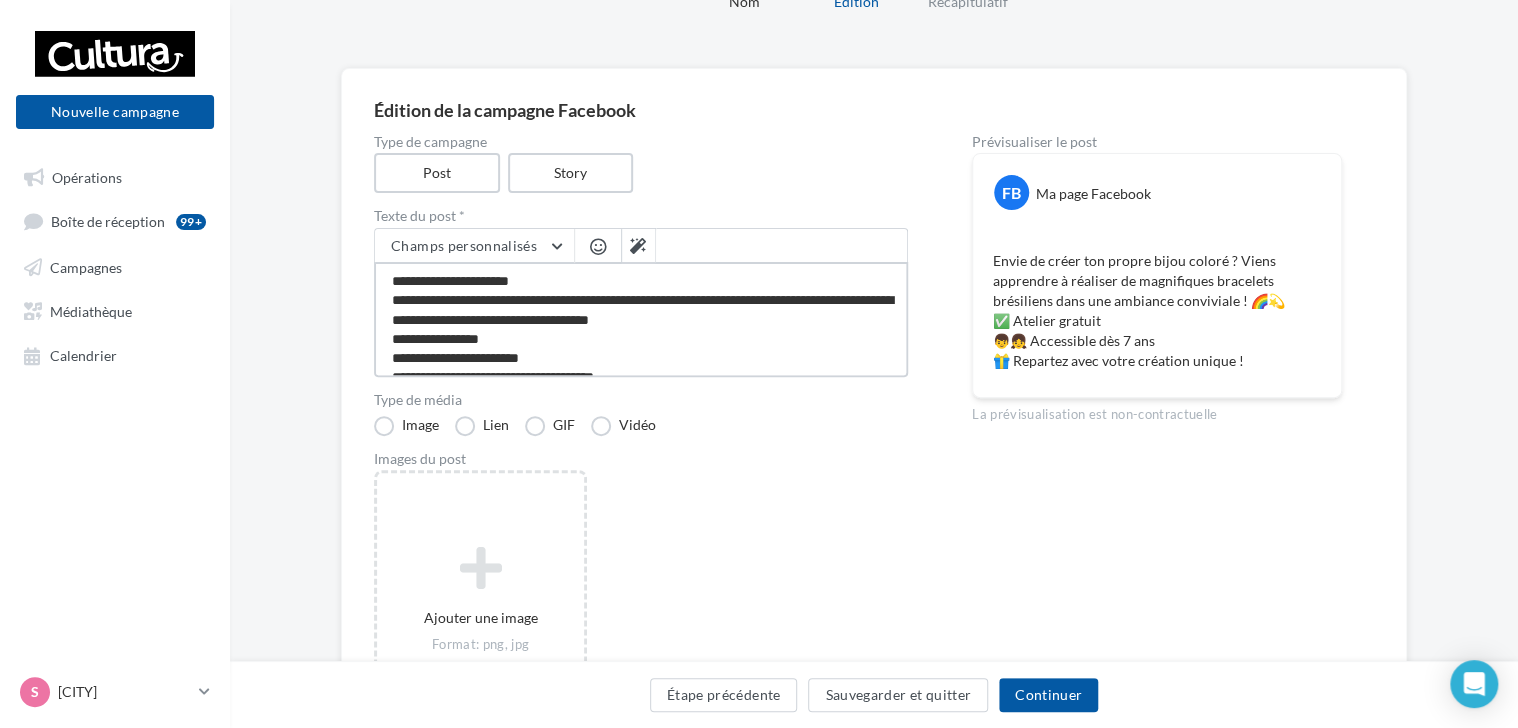 type on "**********" 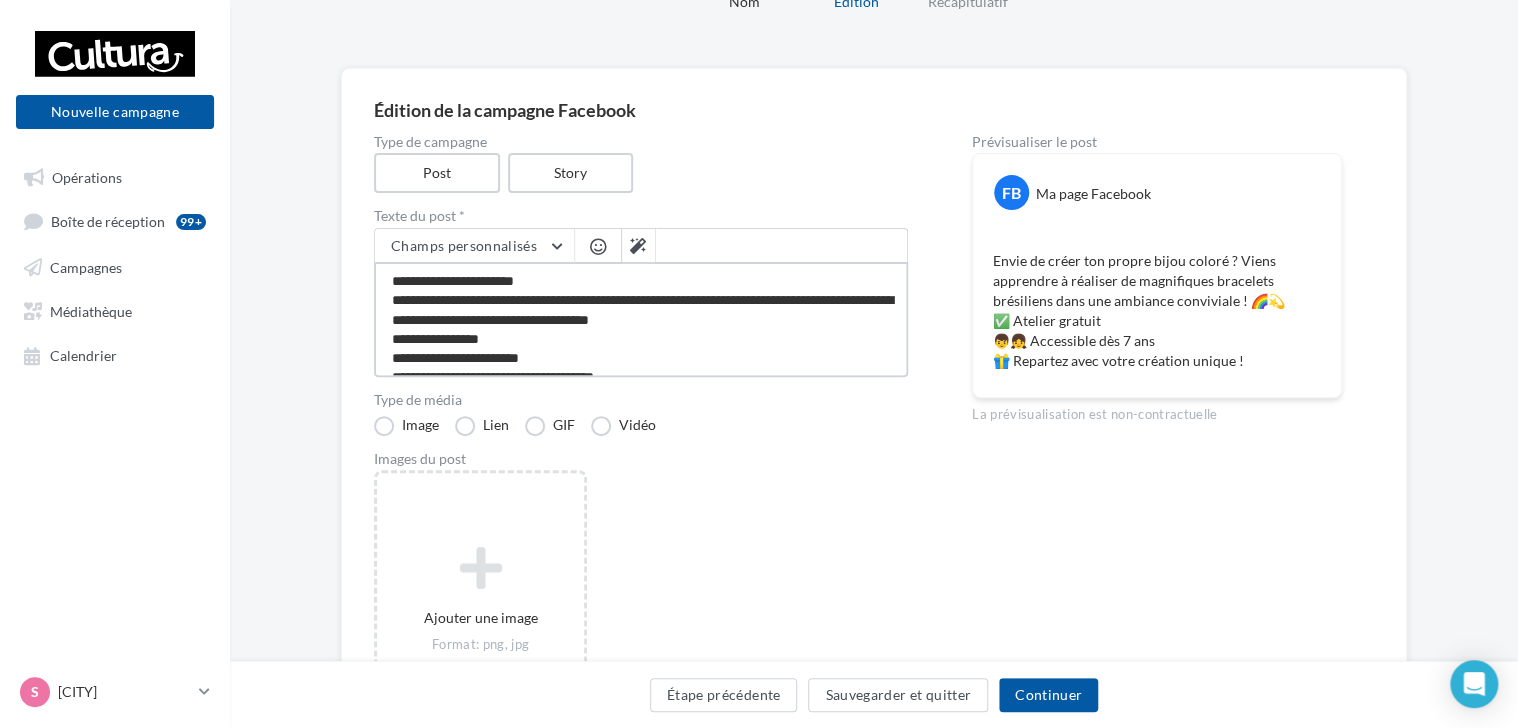 type on "**********" 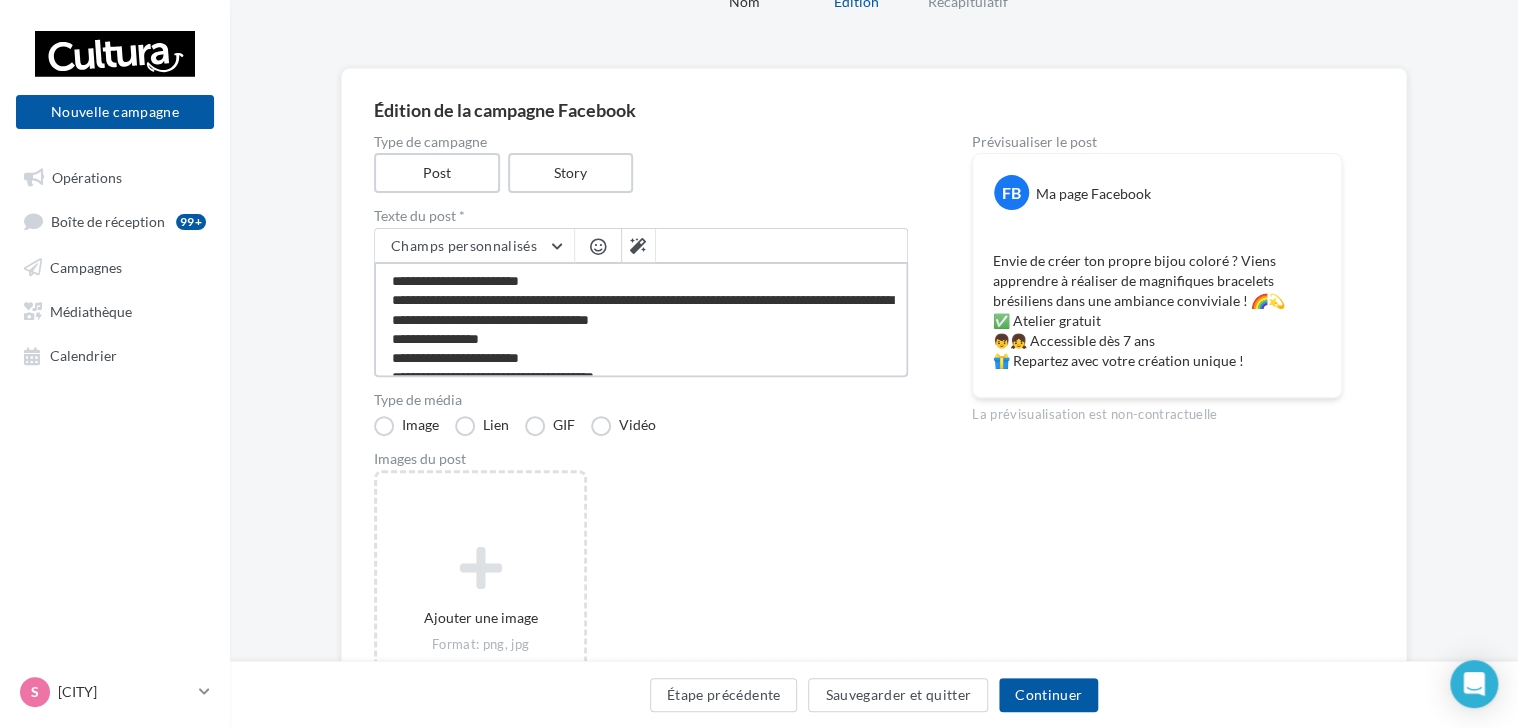 type on "**********" 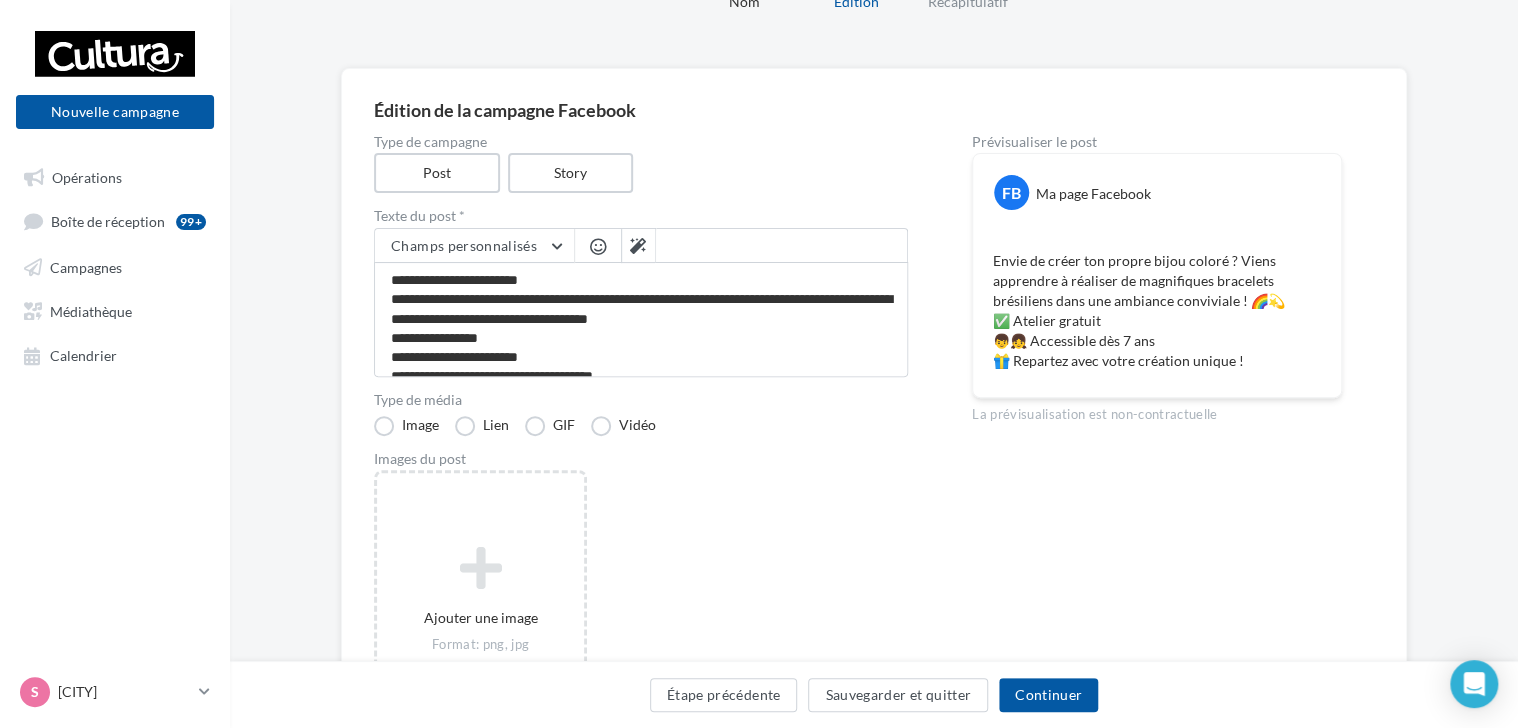 click at bounding box center (598, 246) 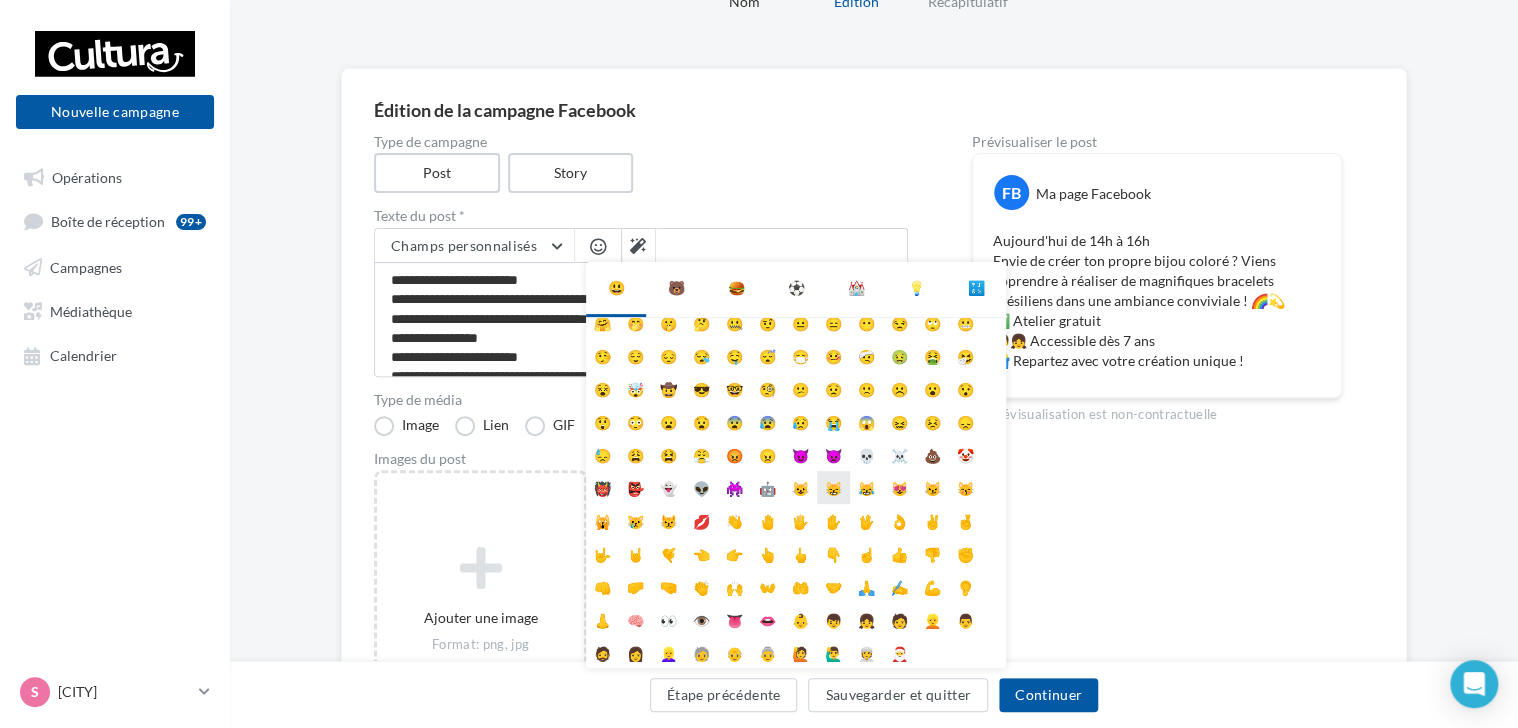 scroll, scrollTop: 0, scrollLeft: 0, axis: both 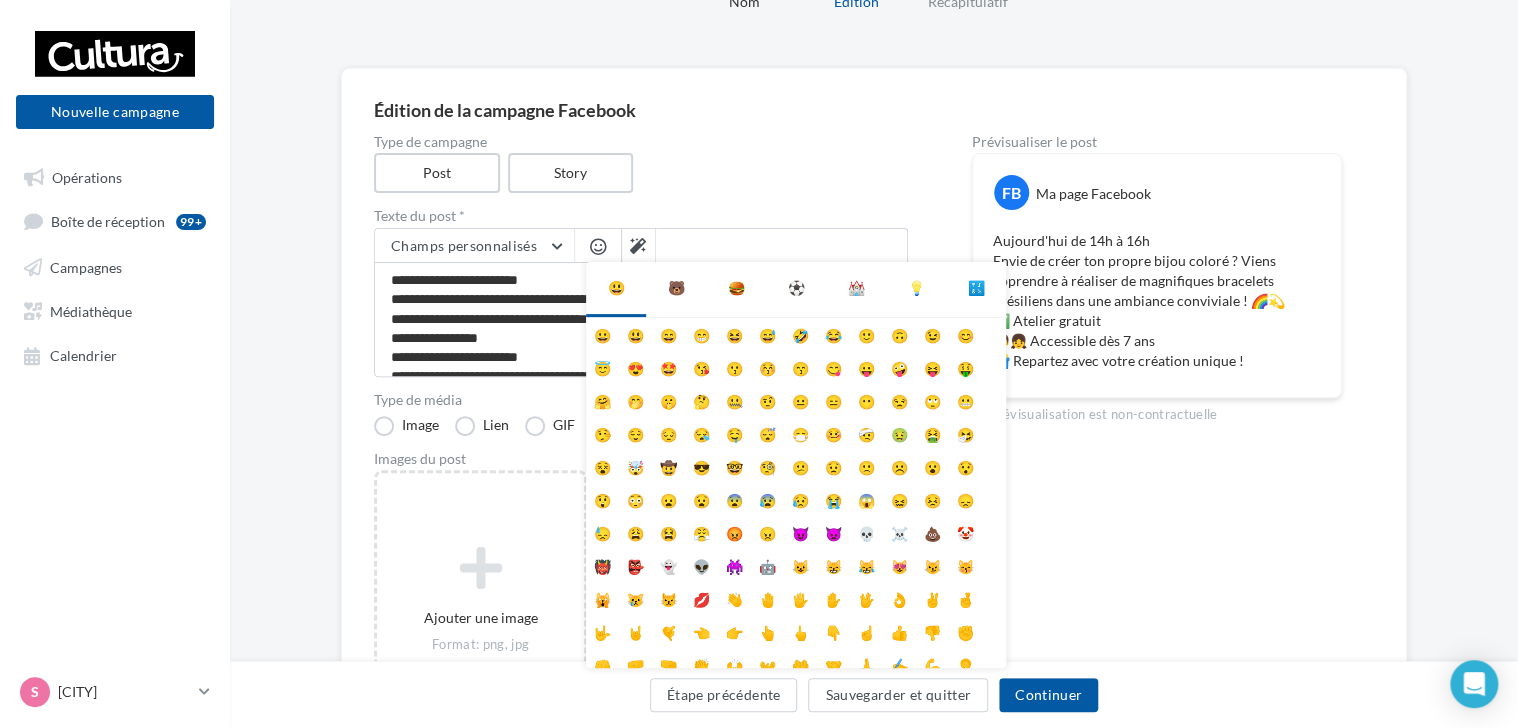 click on "Type de campagne
Post
Story" at bounding box center [641, 164] 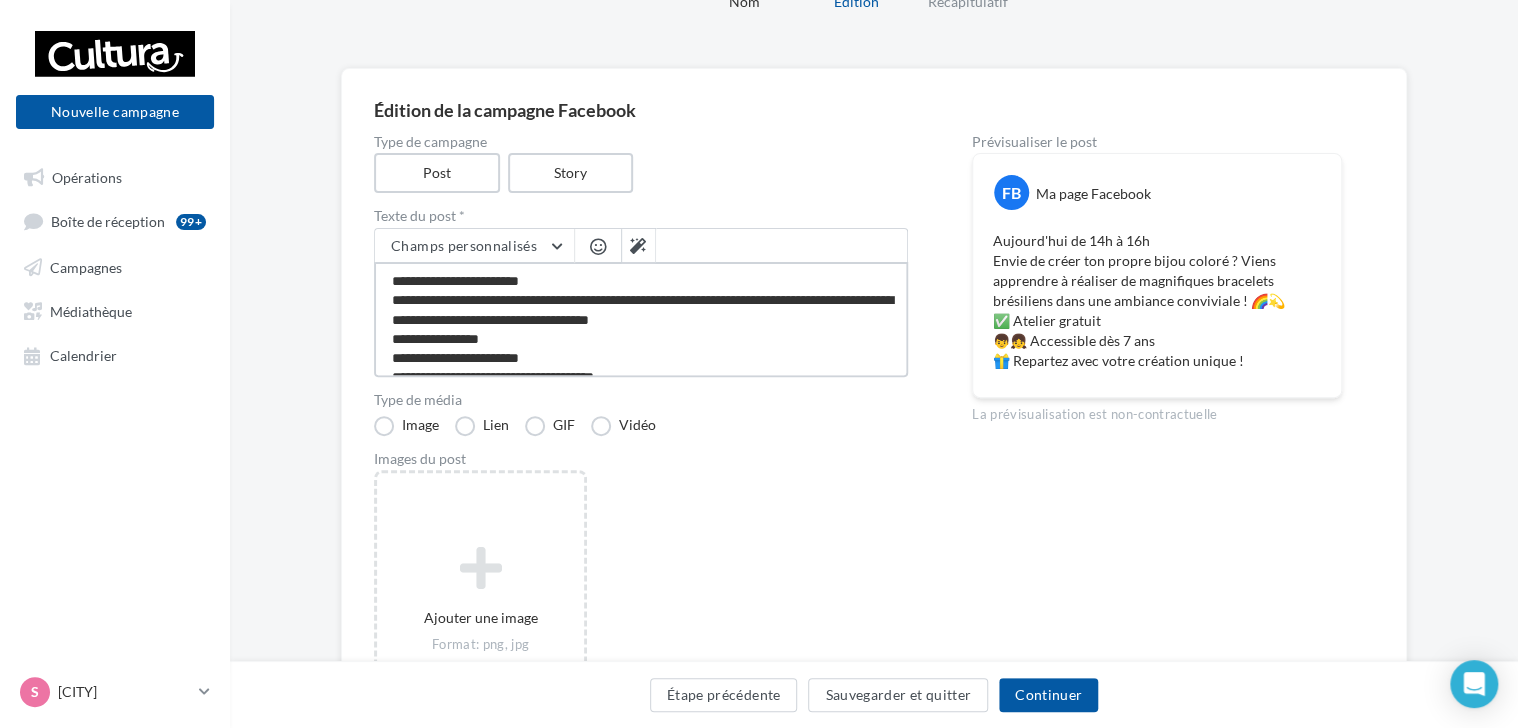 click on "**********" at bounding box center (641, 319) 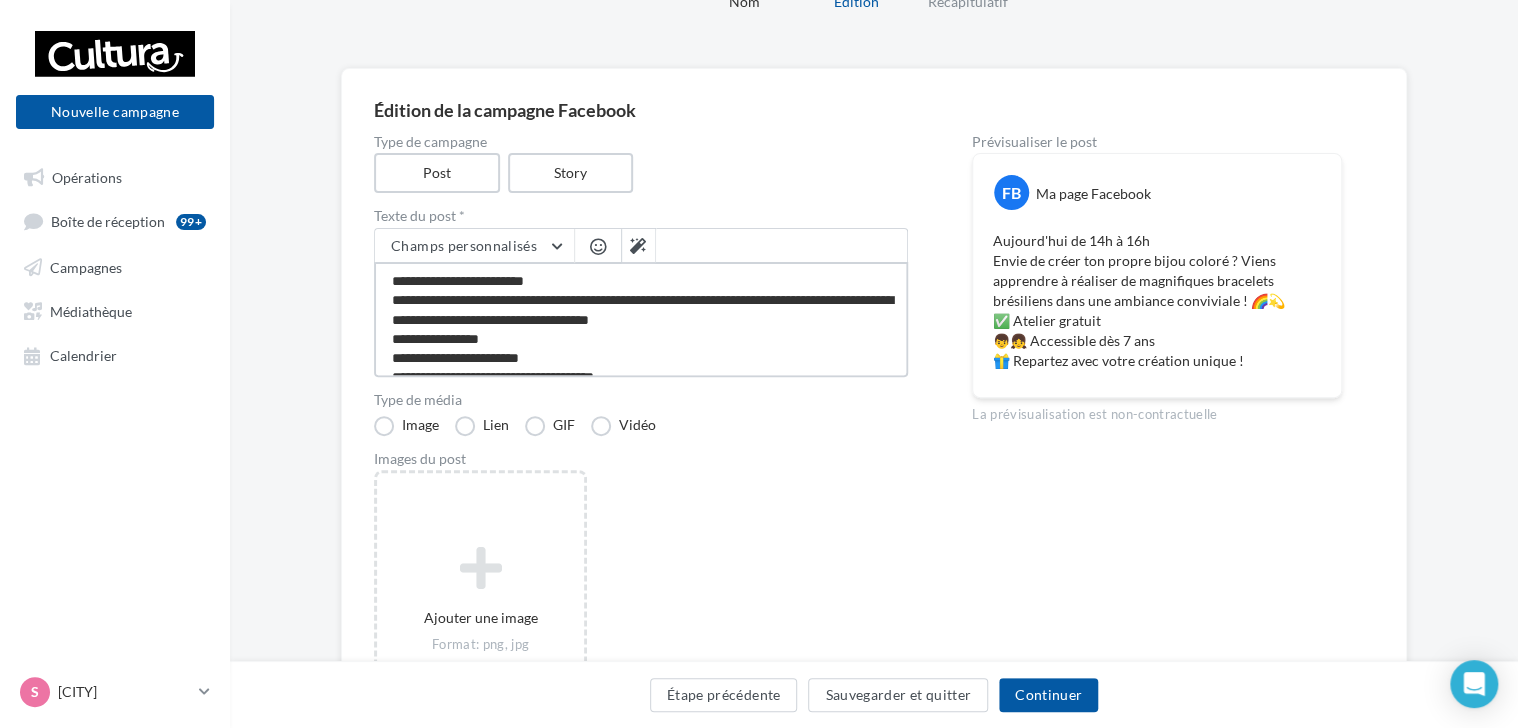 type on "**********" 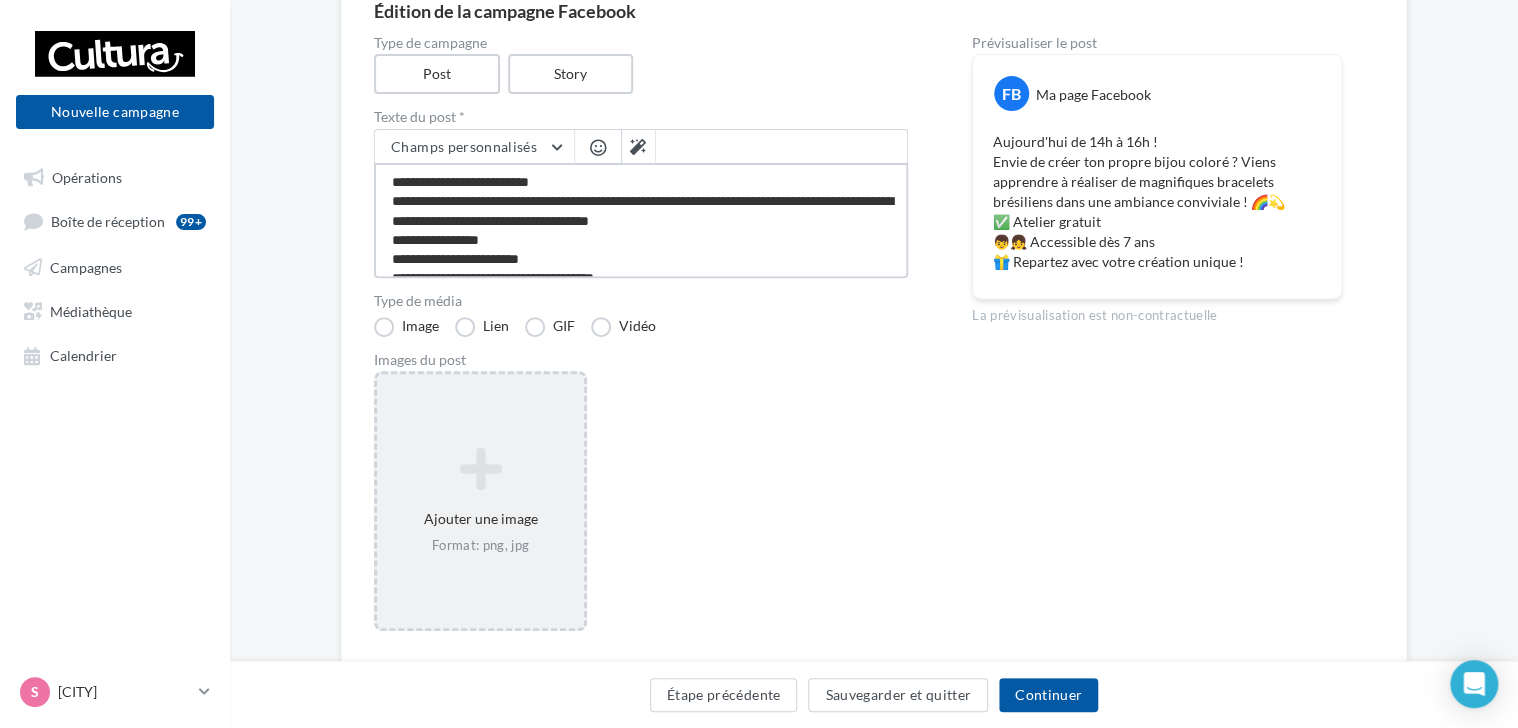 scroll, scrollTop: 265, scrollLeft: 0, axis: vertical 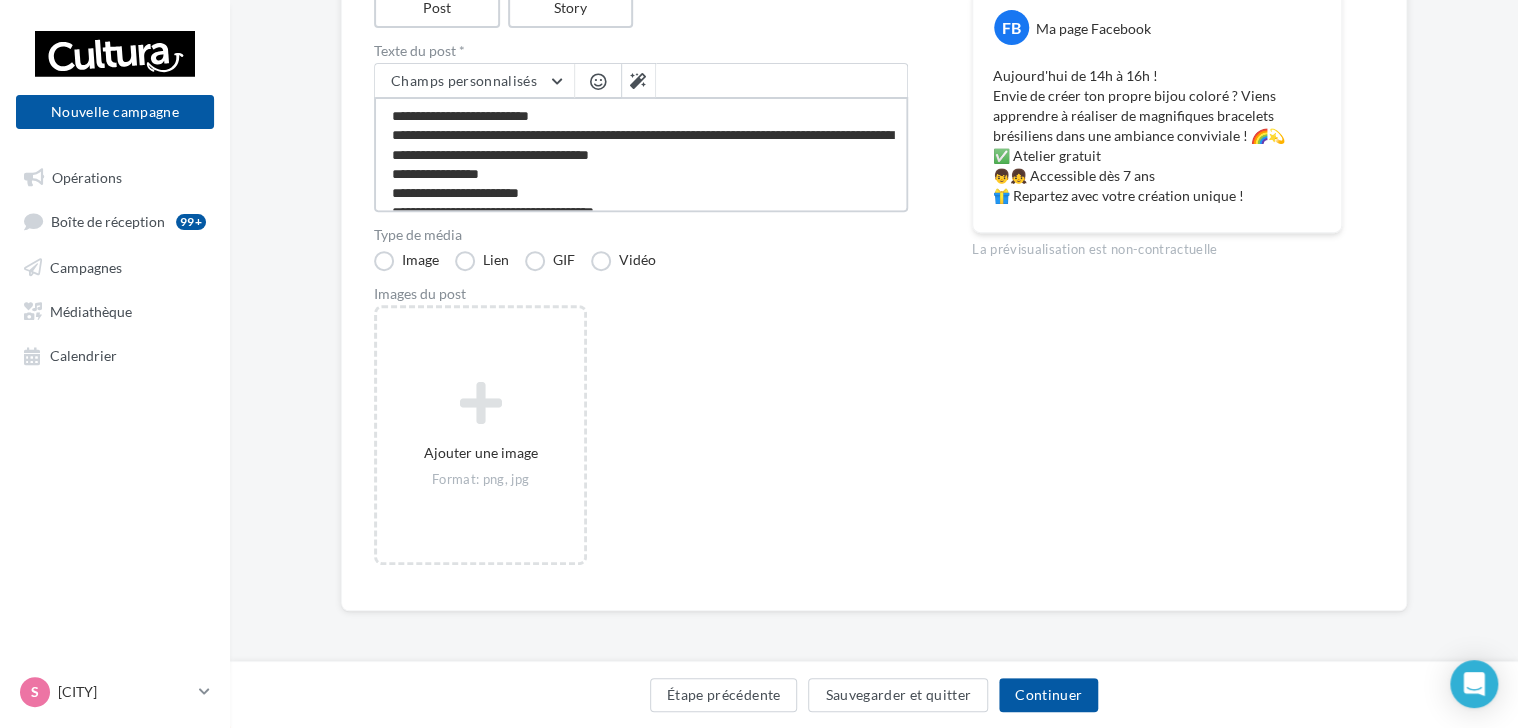 type on "**********" 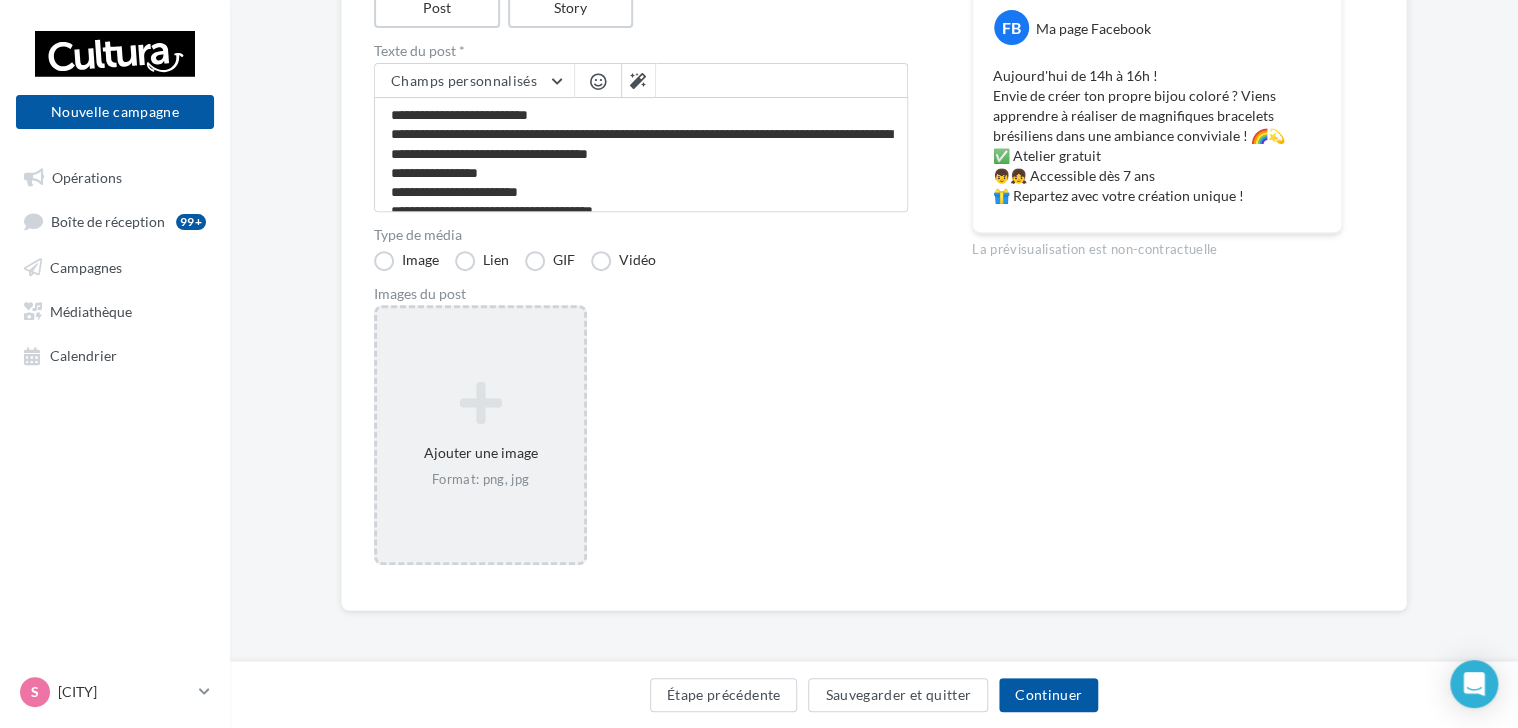 click at bounding box center [480, 403] 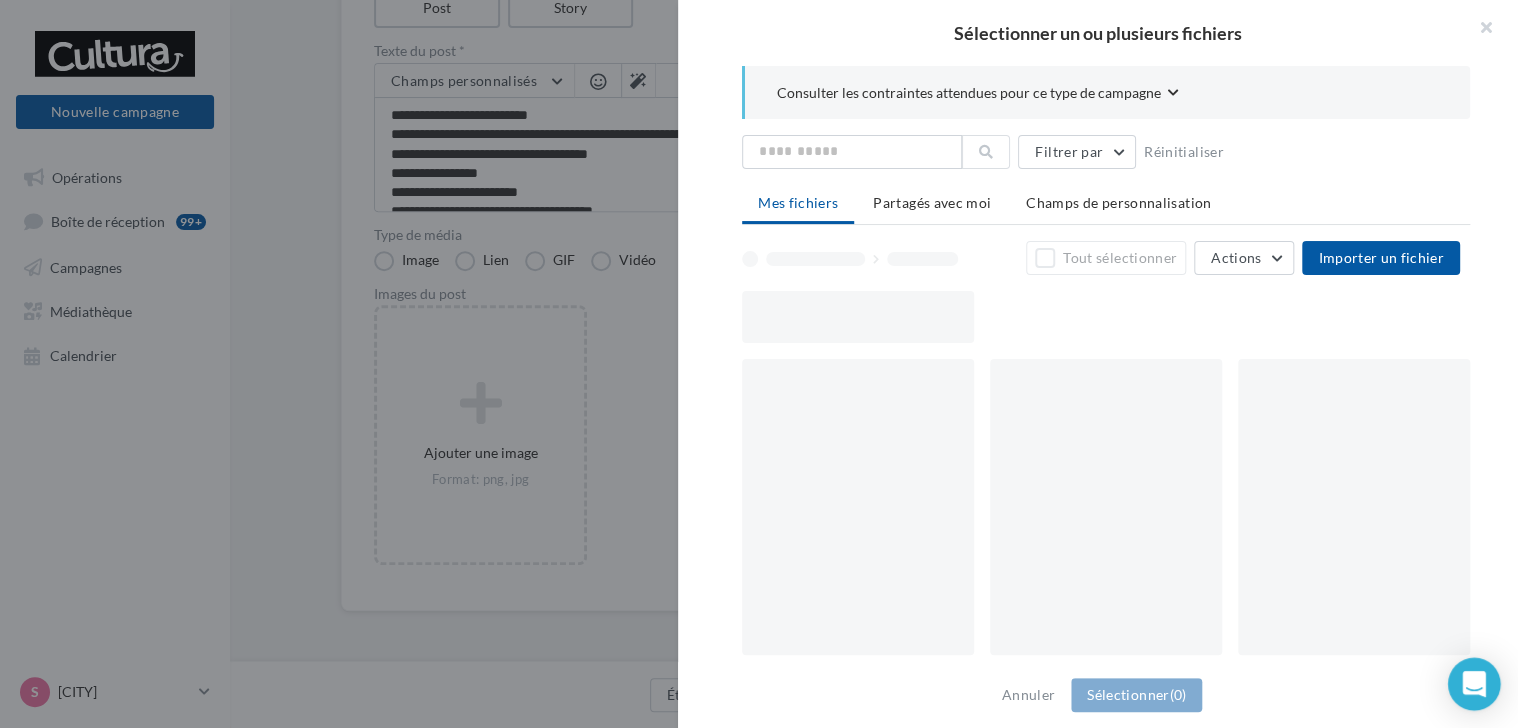 scroll, scrollTop: 255, scrollLeft: 0, axis: vertical 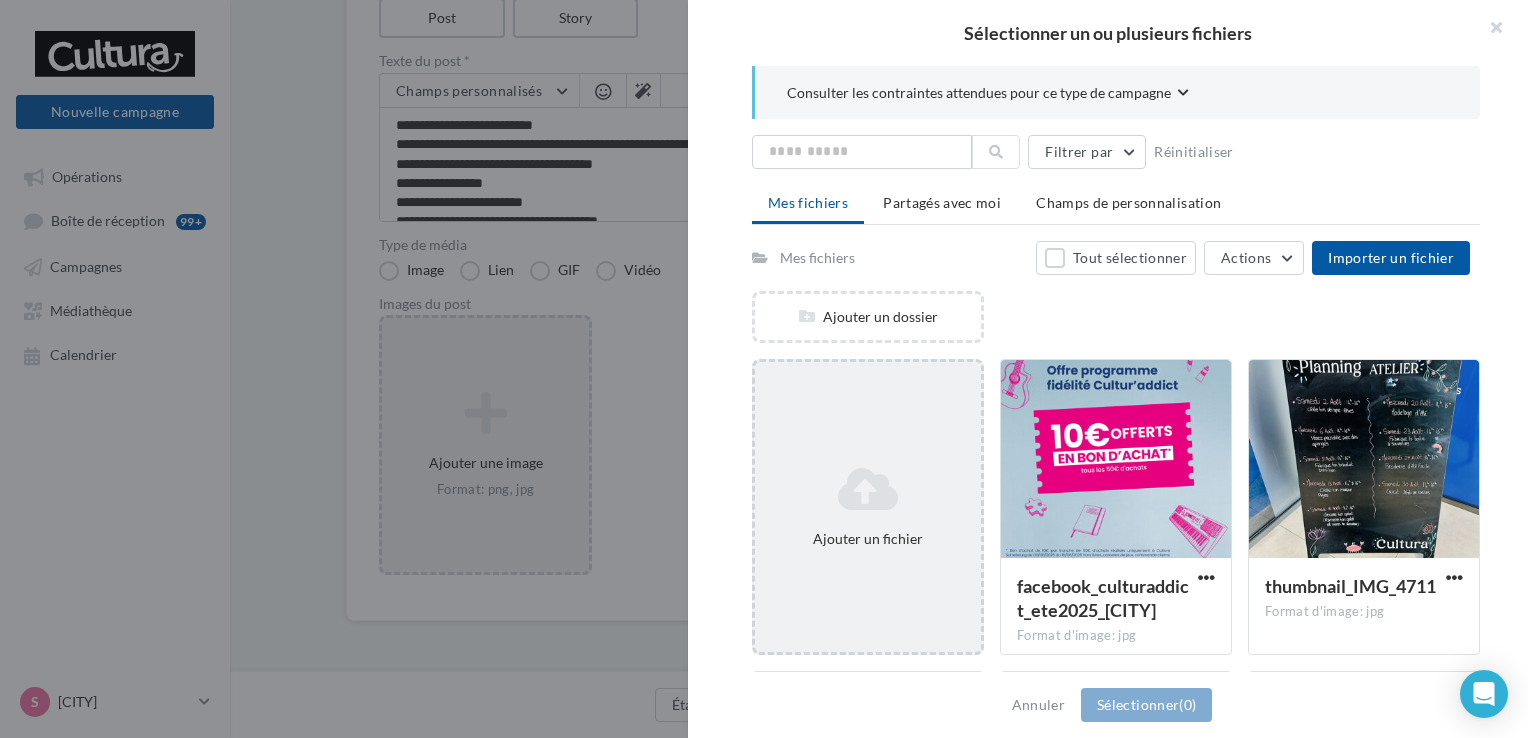 click at bounding box center [868, 489] 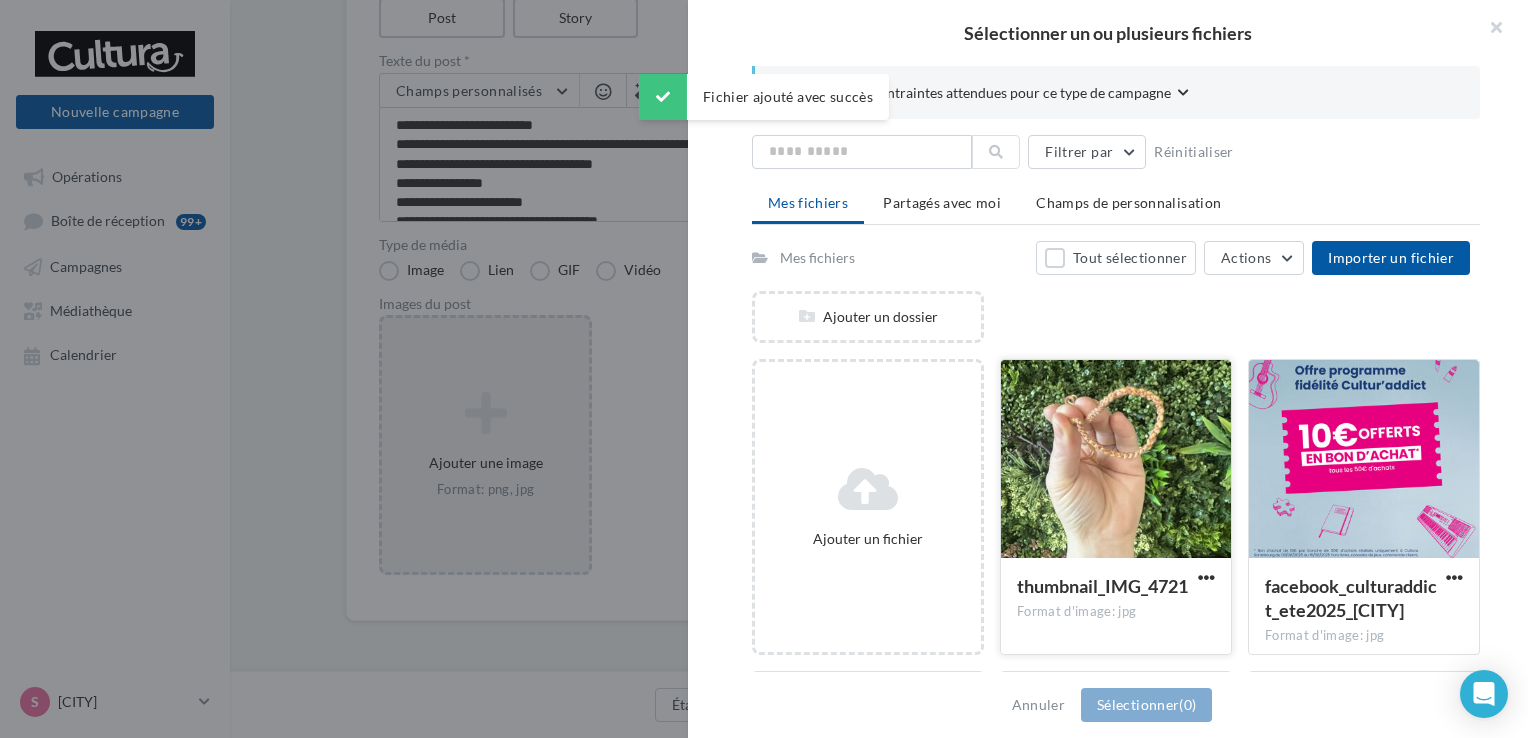 click at bounding box center [1116, 460] 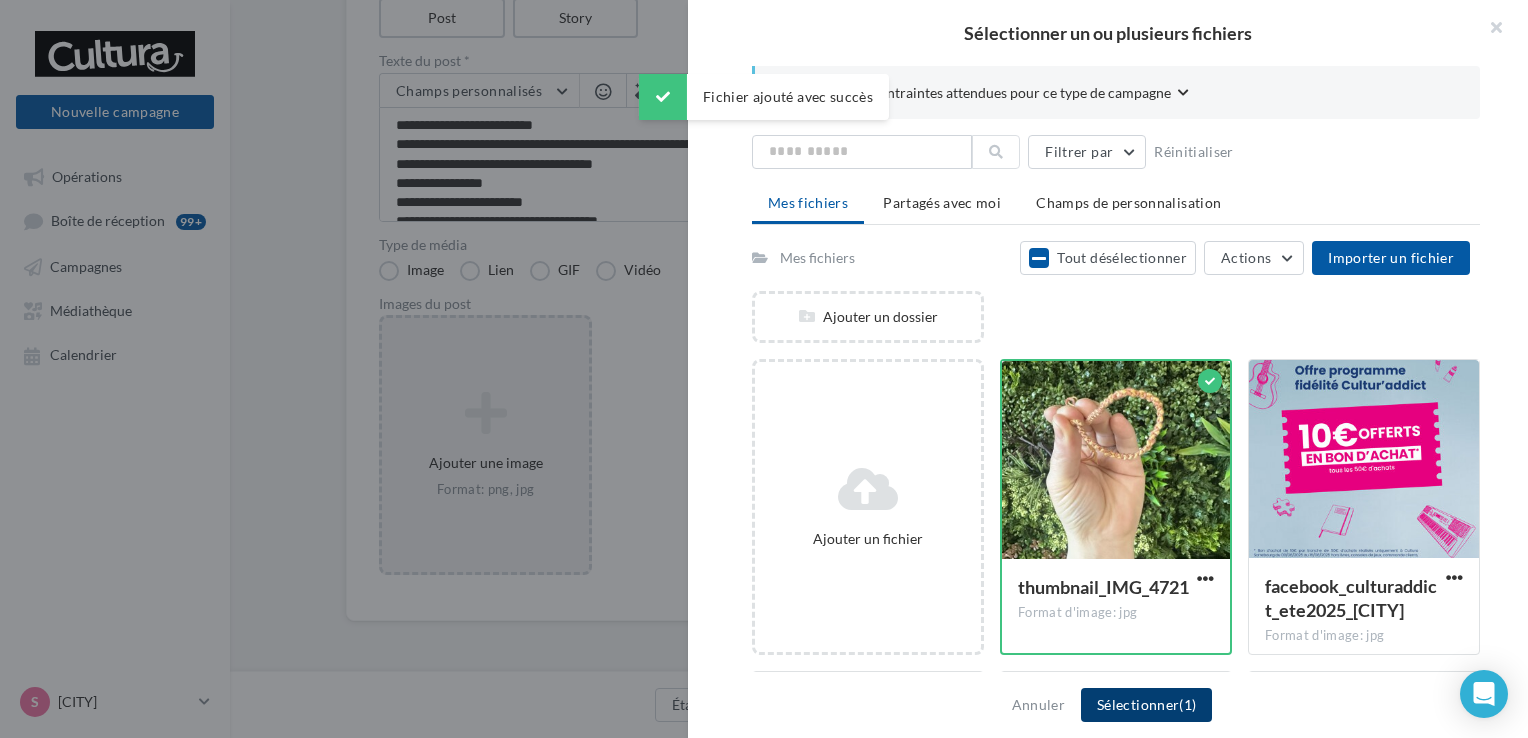 click on "Sélectionner   (1)" at bounding box center [1146, 705] 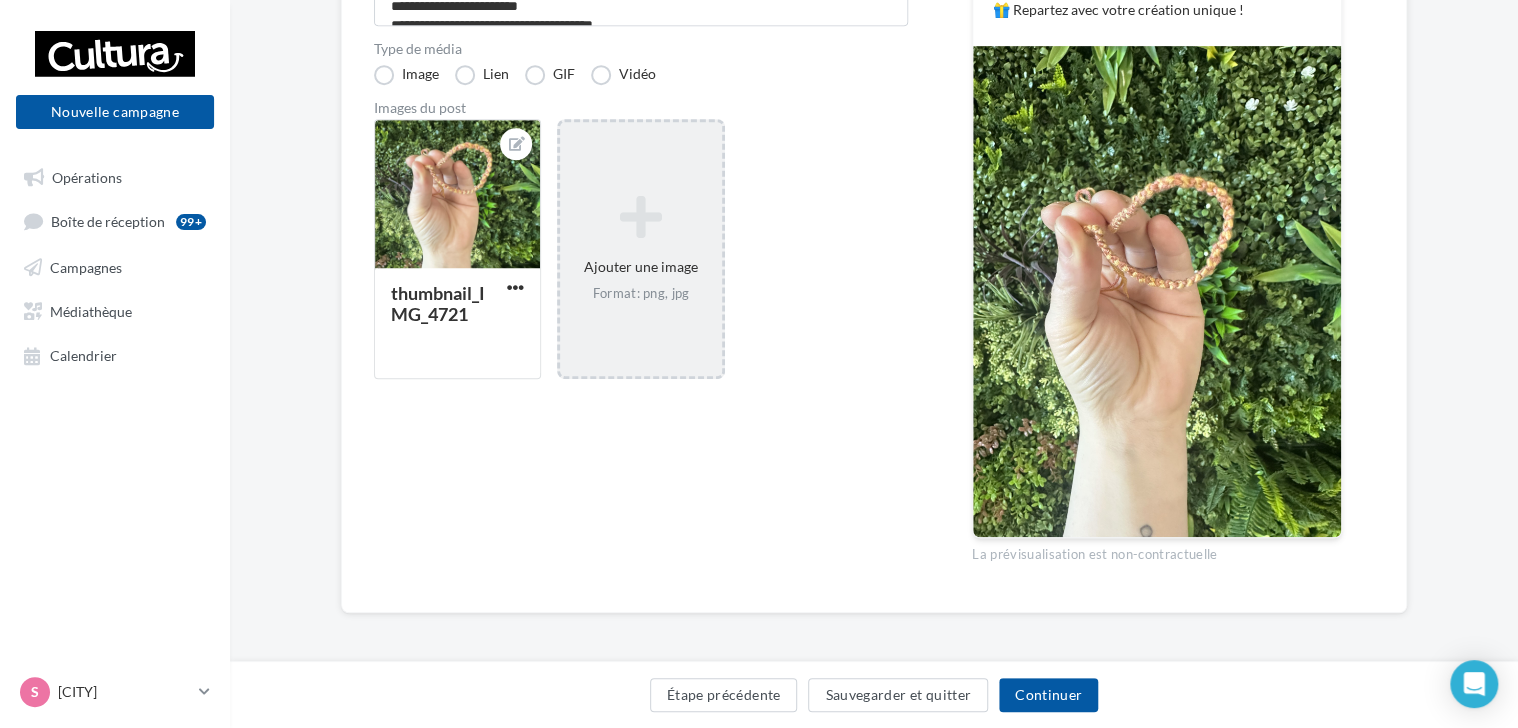 scroll, scrollTop: 453, scrollLeft: 0, axis: vertical 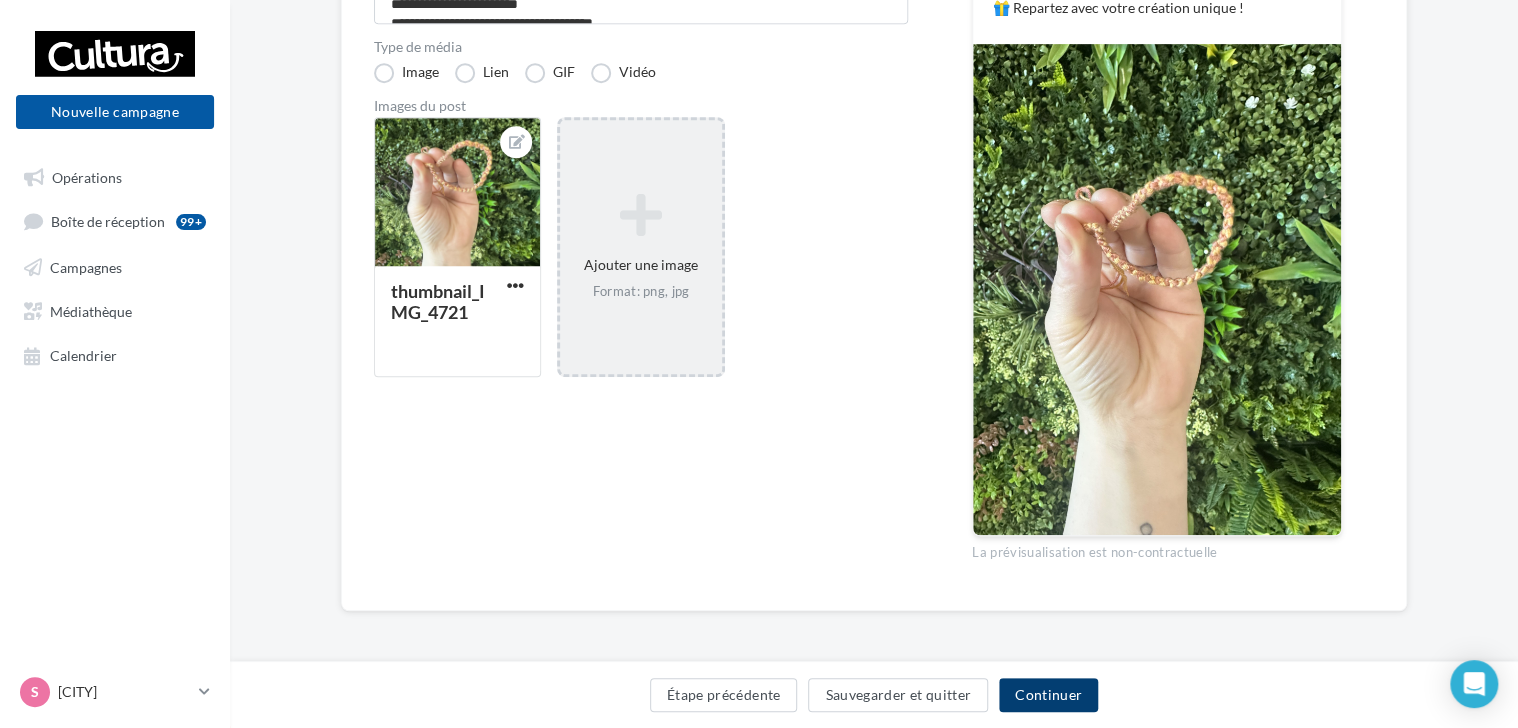 click on "Continuer" at bounding box center [1048, 695] 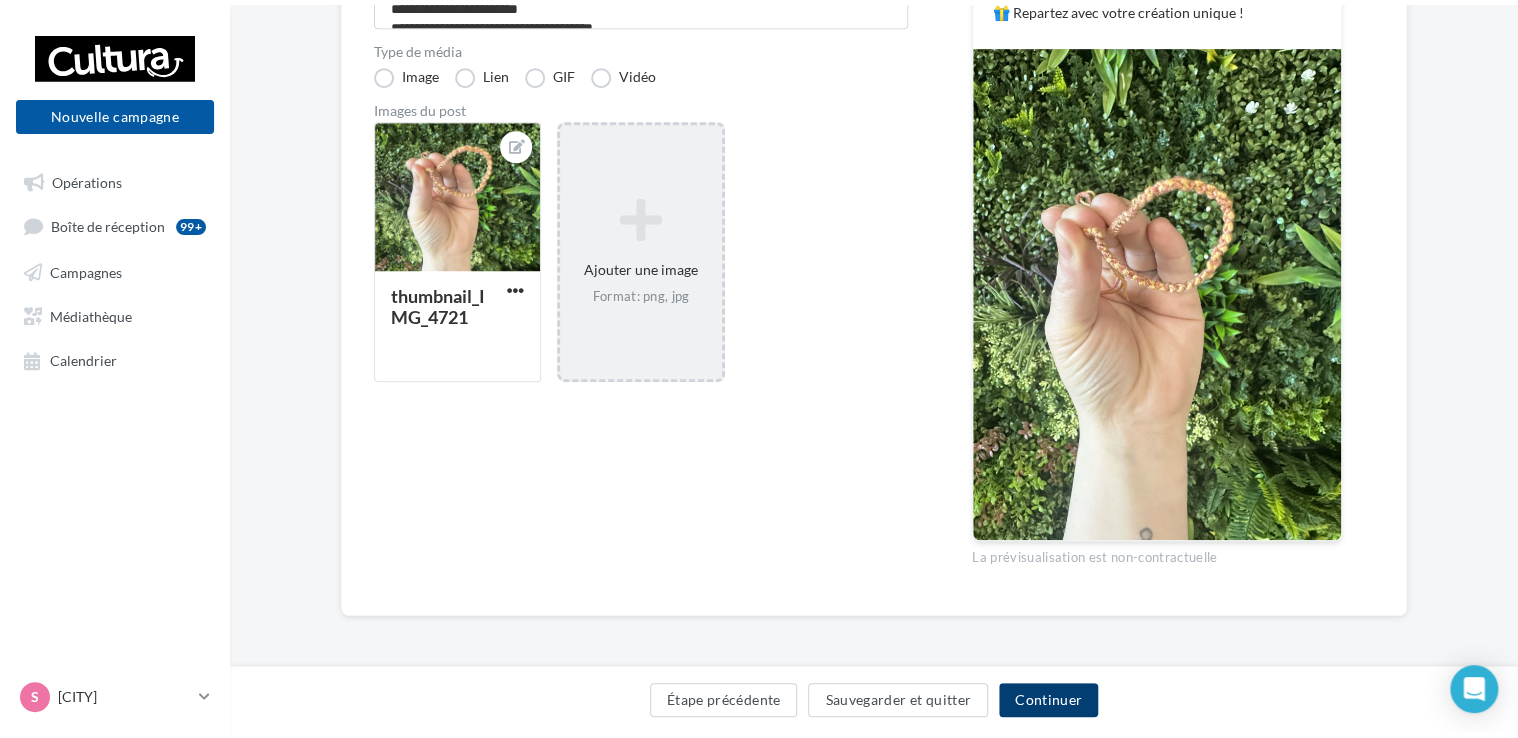 scroll, scrollTop: 0, scrollLeft: 0, axis: both 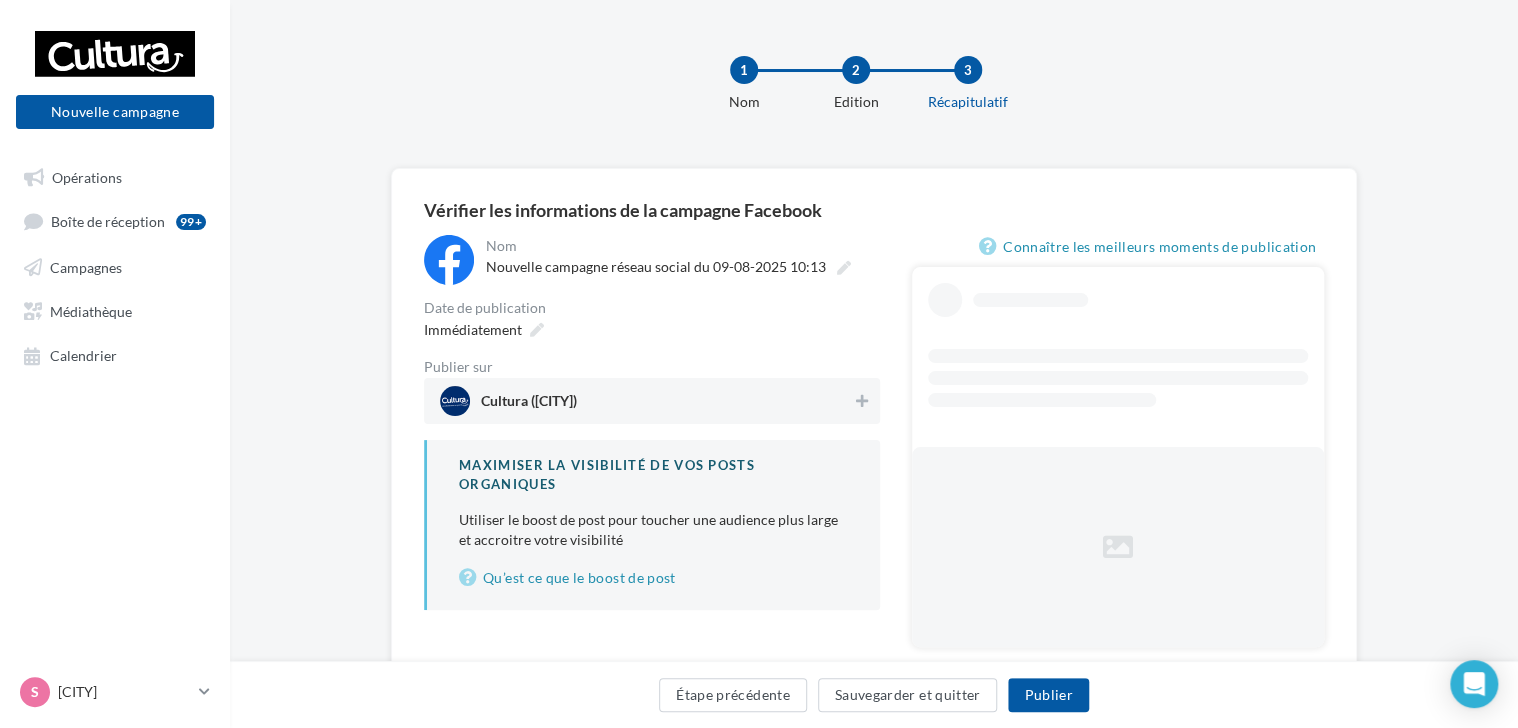 click on "Cultura ([CITY])" at bounding box center (652, 401) 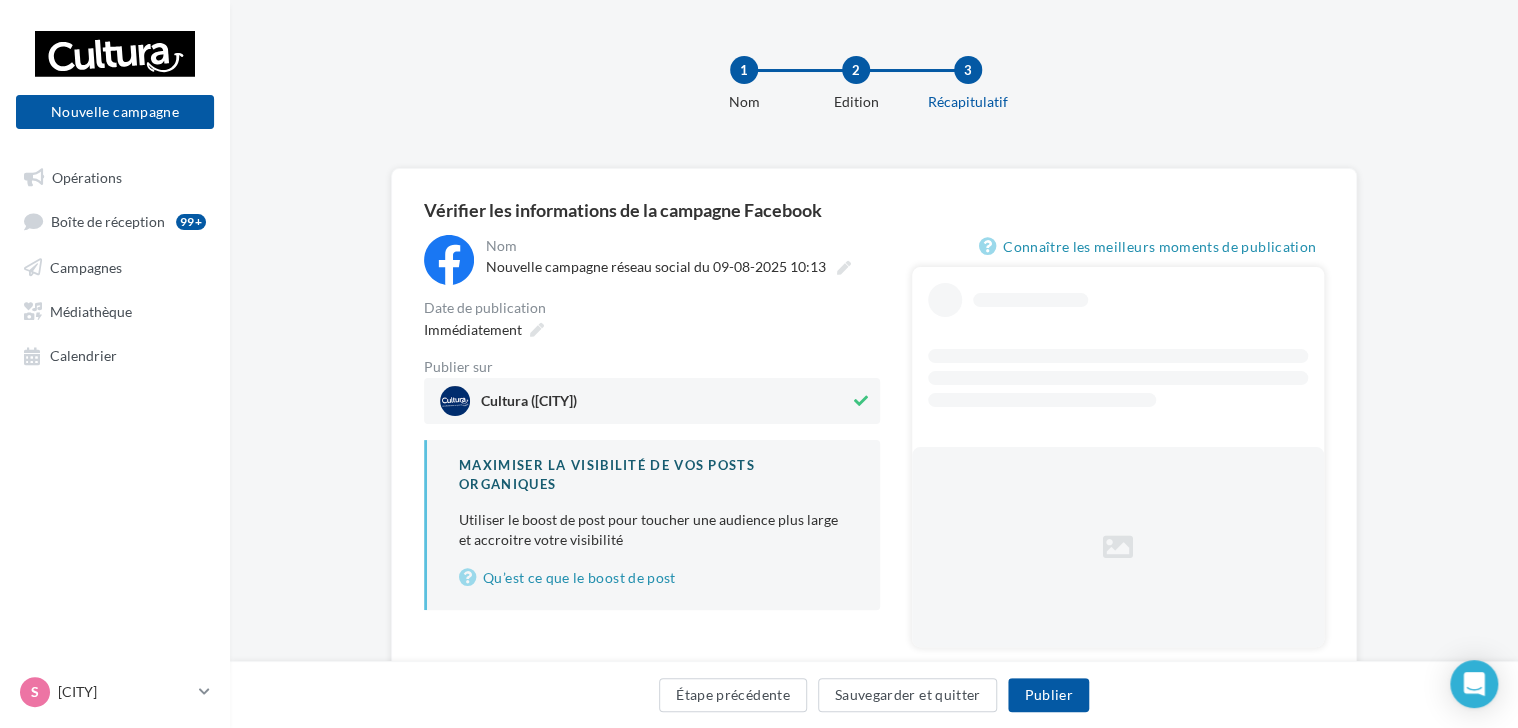 click on "Cultura ([CITY])" at bounding box center (529, 405) 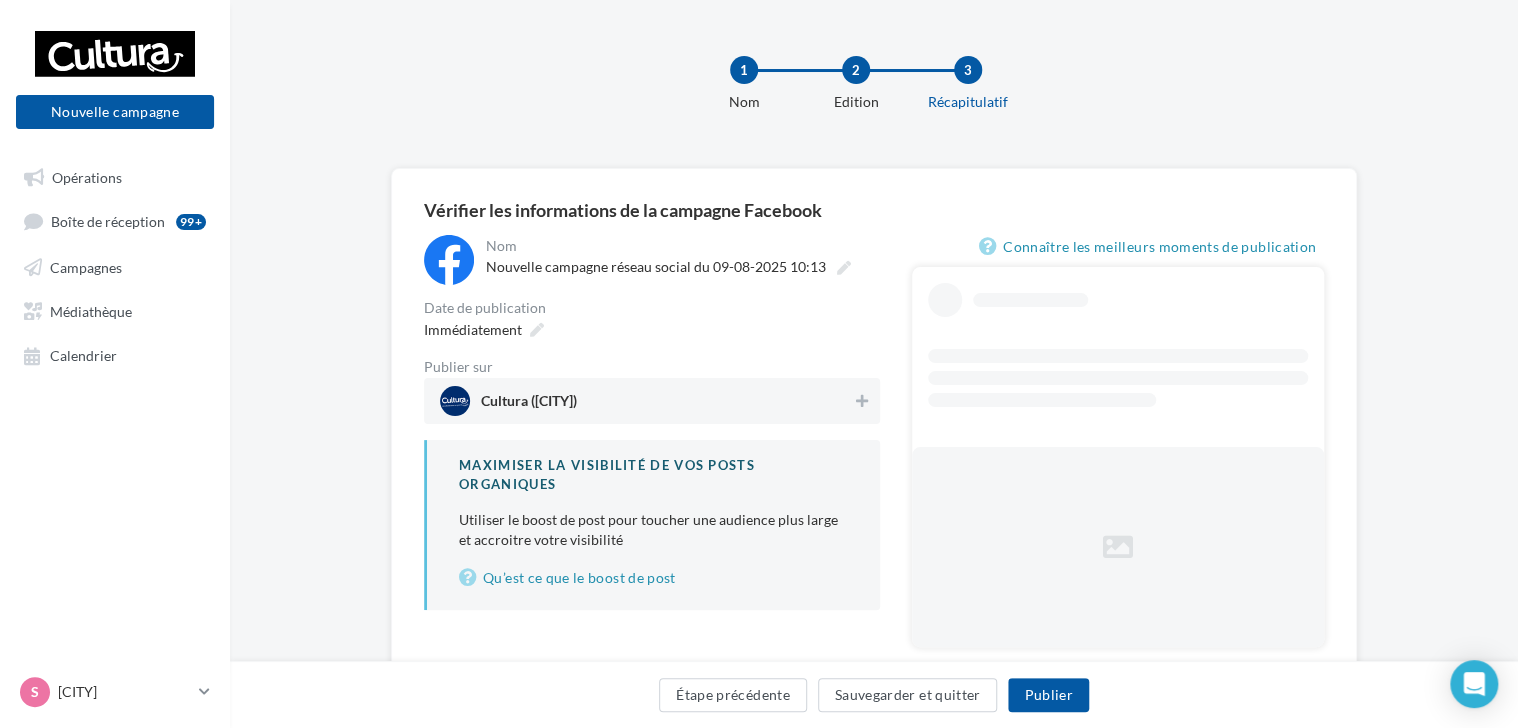 click on "Cultura ([CITY])" at bounding box center (646, 401) 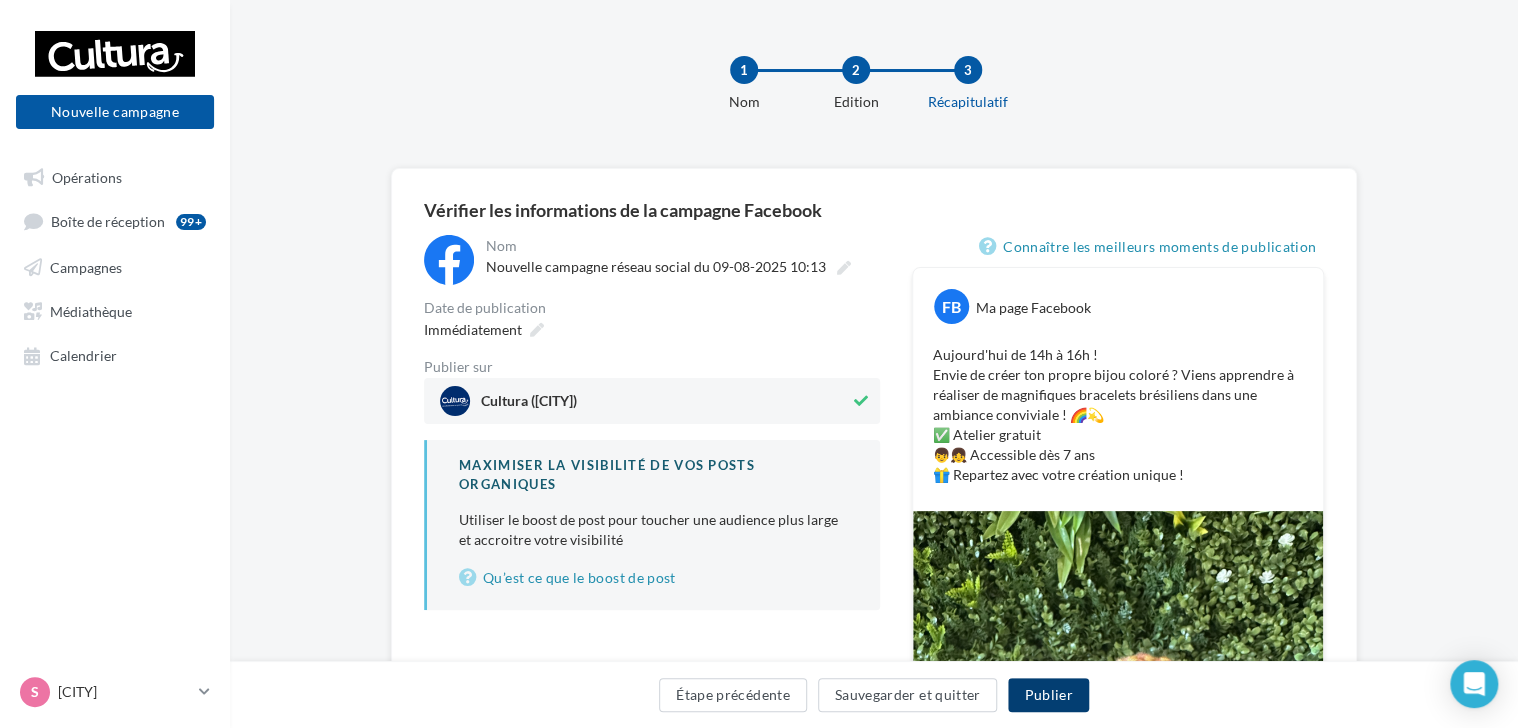 click on "Publier" at bounding box center [1048, 695] 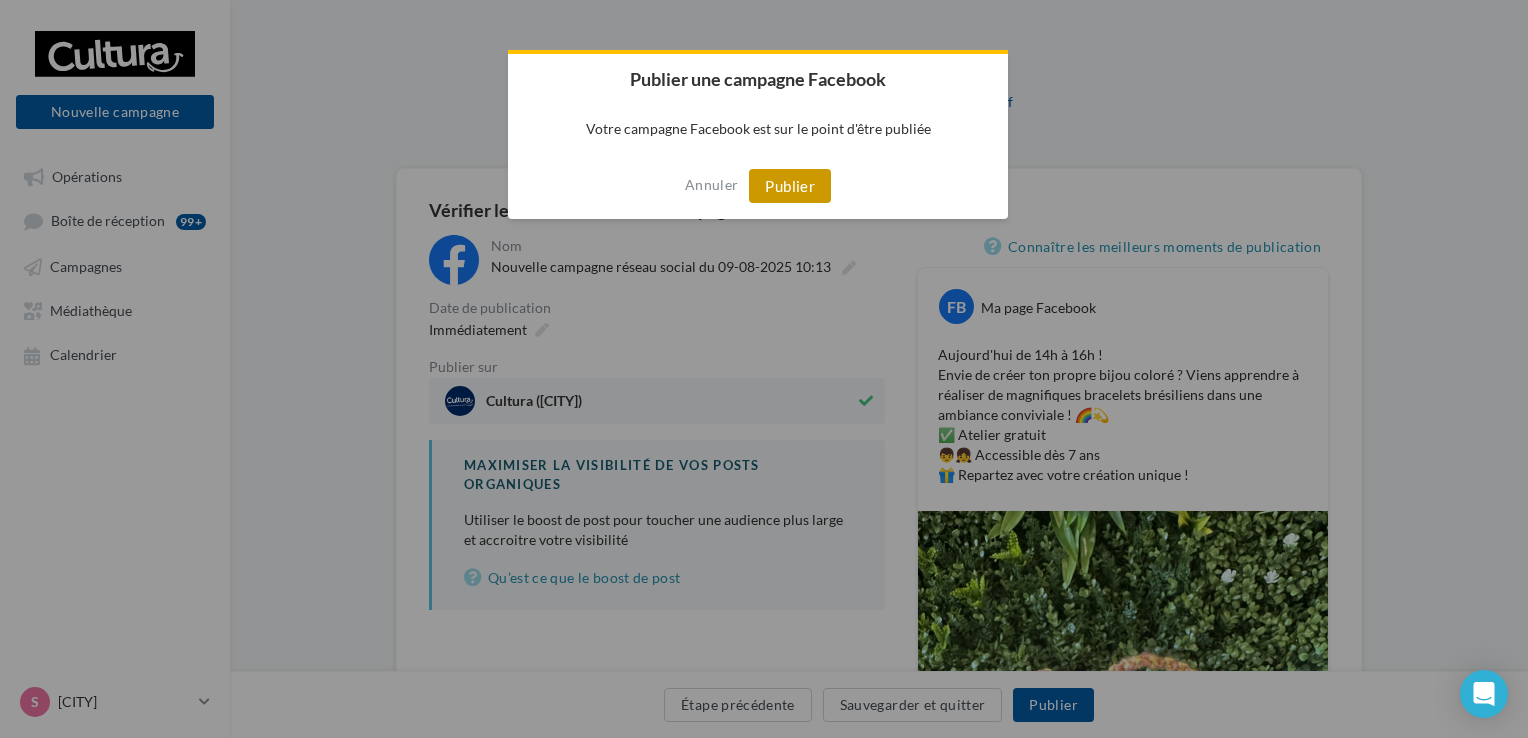 click on "Publier" at bounding box center [790, 186] 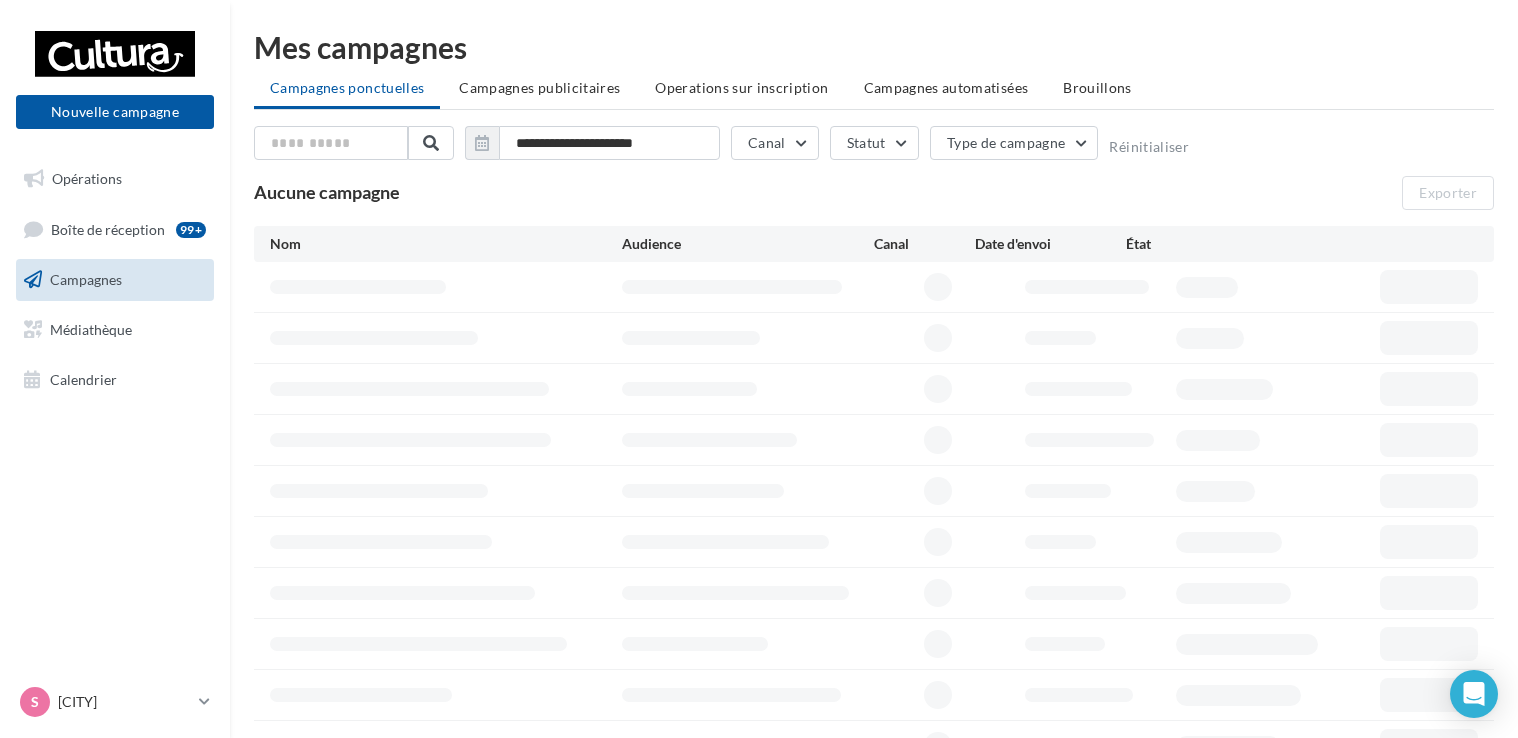 scroll, scrollTop: 0, scrollLeft: 0, axis: both 